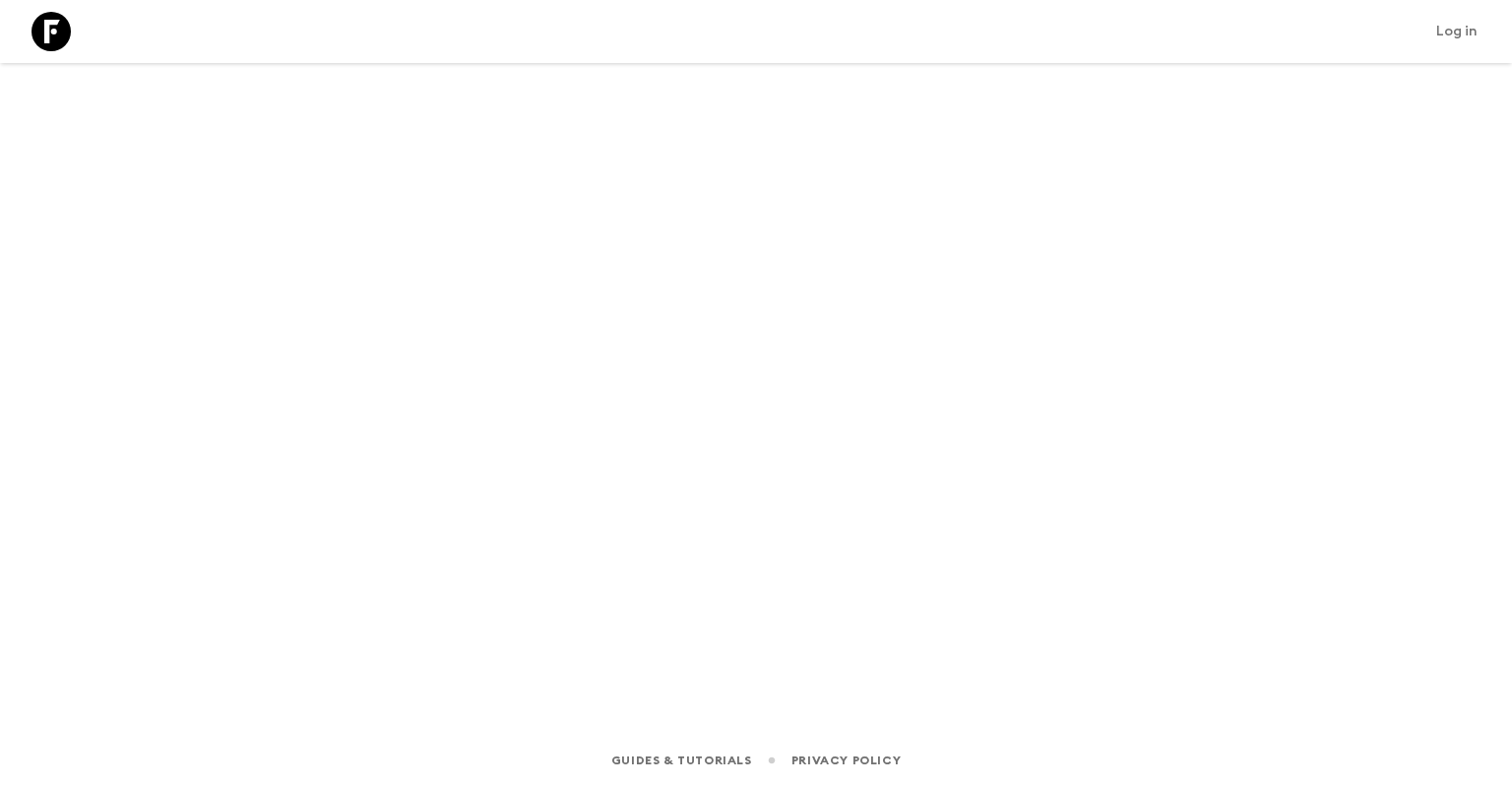 scroll, scrollTop: 0, scrollLeft: 0, axis: both 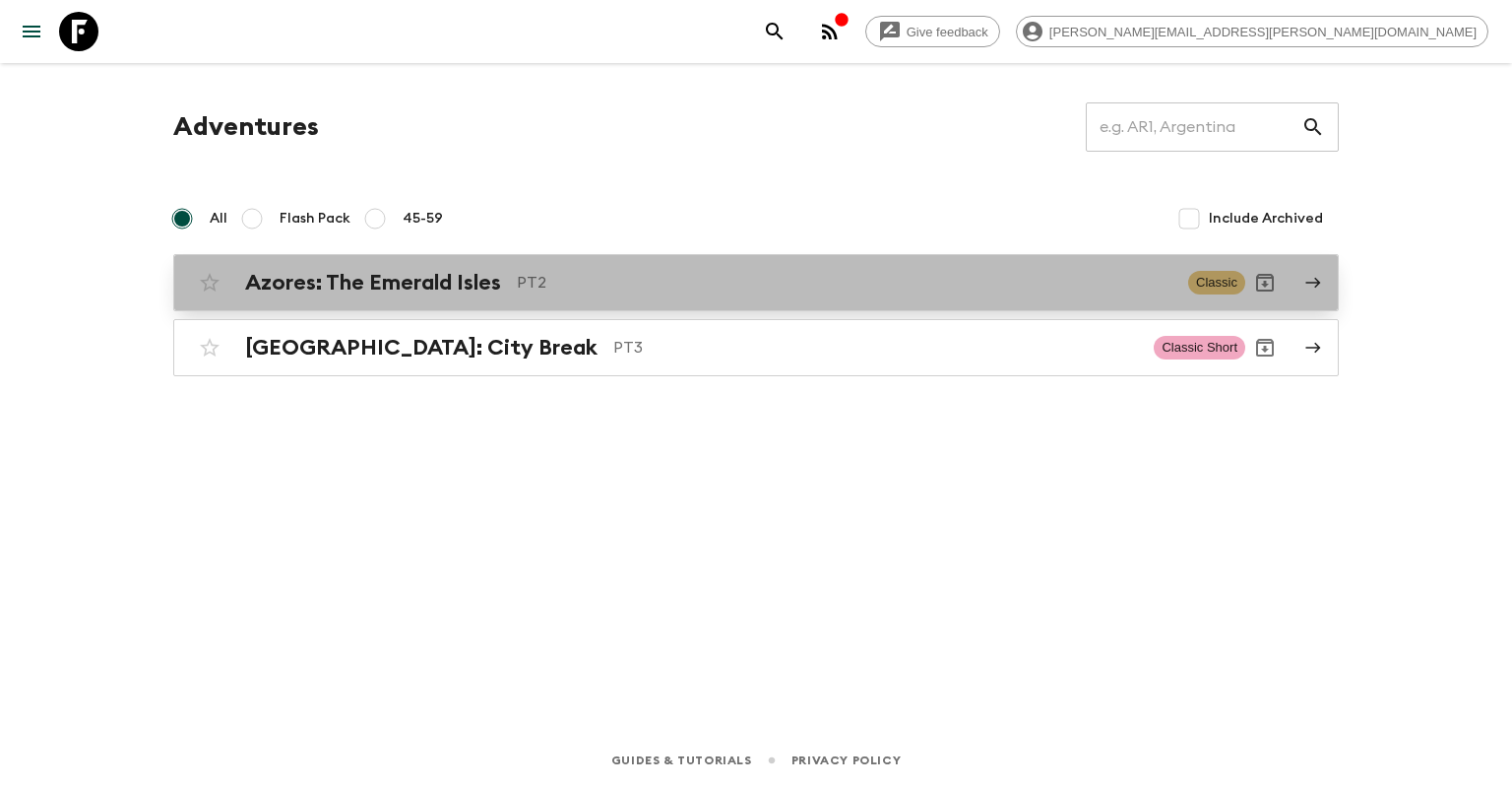 click on "Azores: The Emerald Isles" at bounding box center [373, 283] 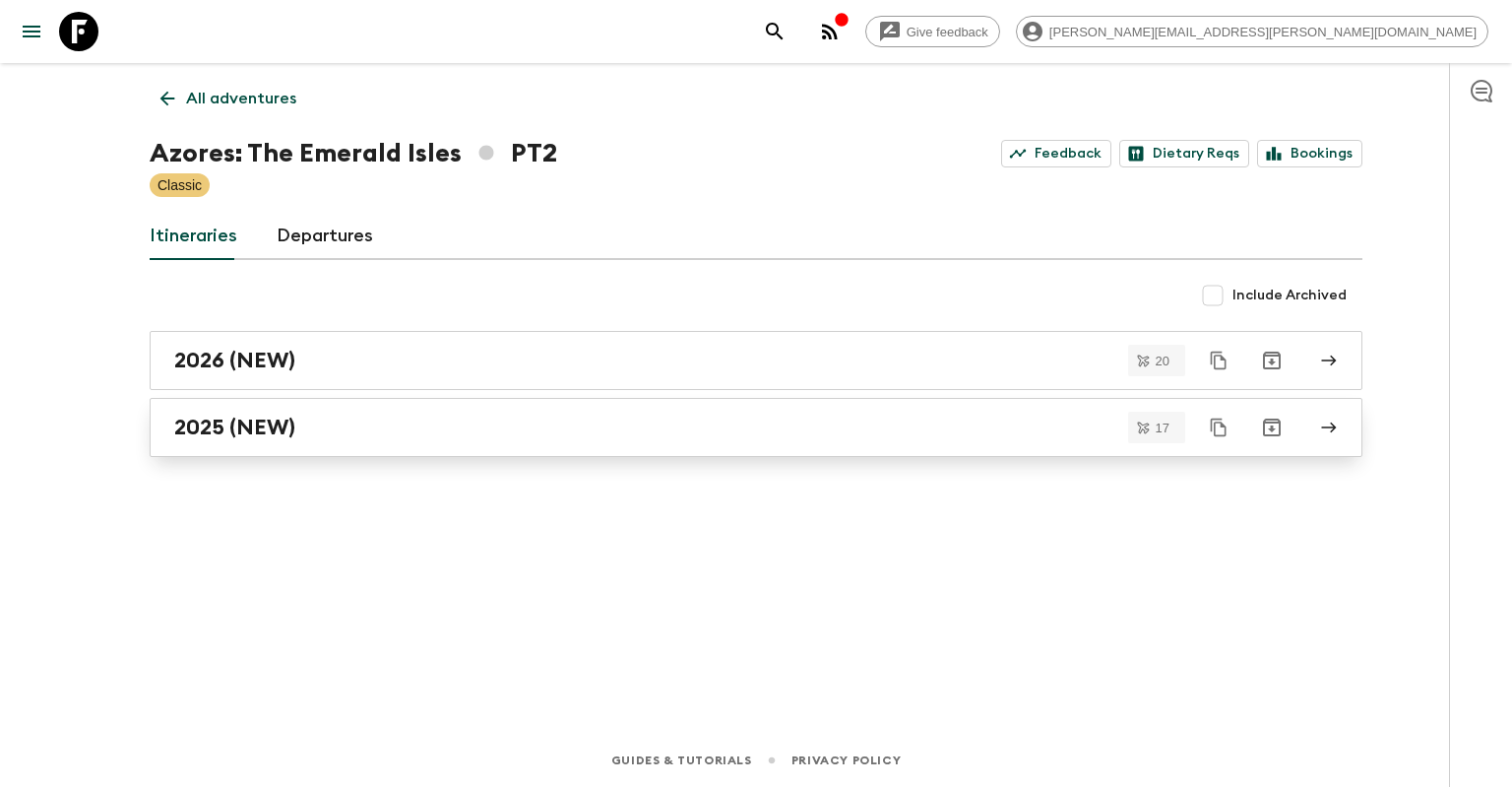 click on "2025 (NEW)" at bounding box center (234, 427) 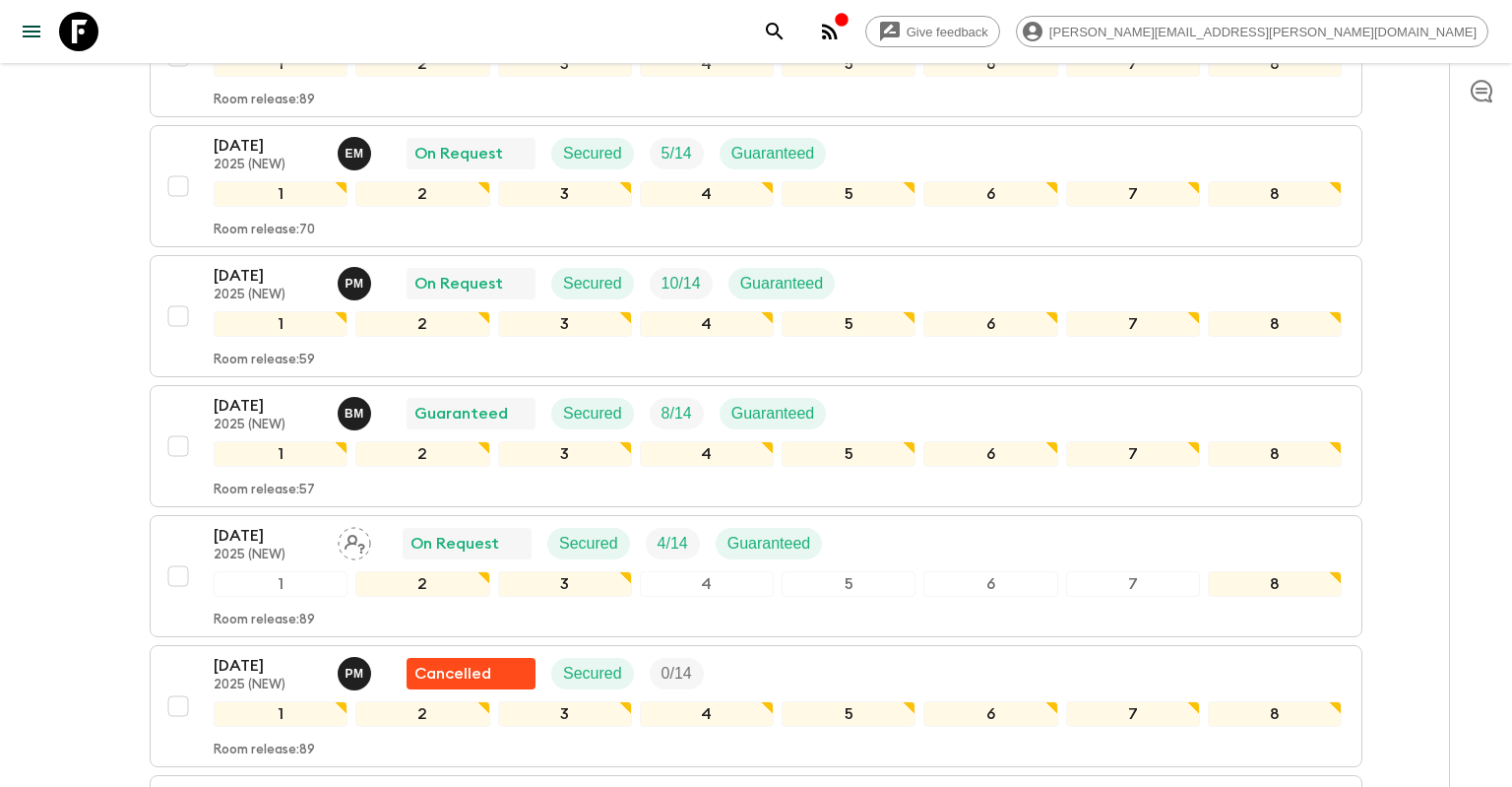 scroll, scrollTop: 1697, scrollLeft: 0, axis: vertical 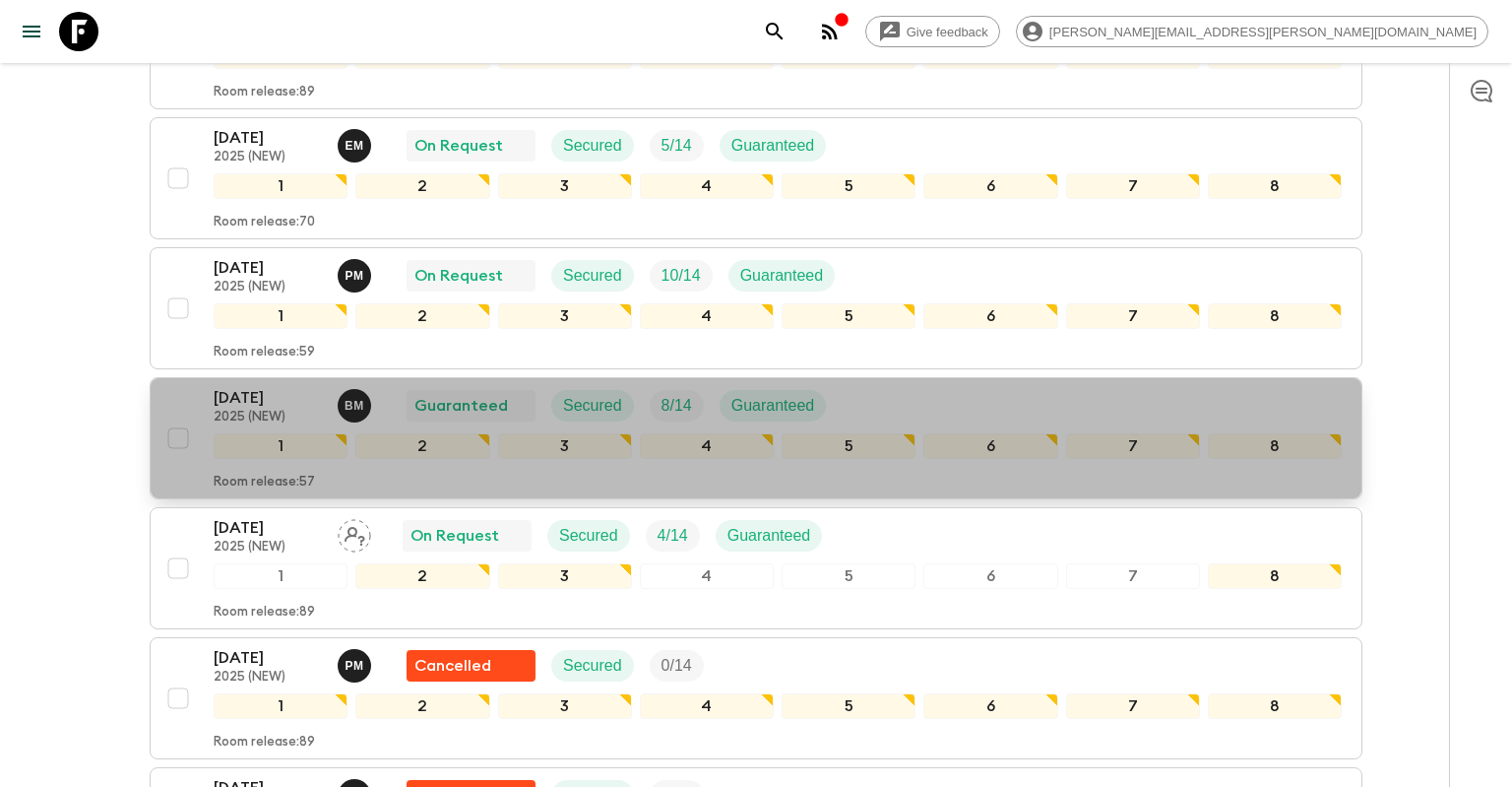 click on "[DATE]" at bounding box center (268, 398) 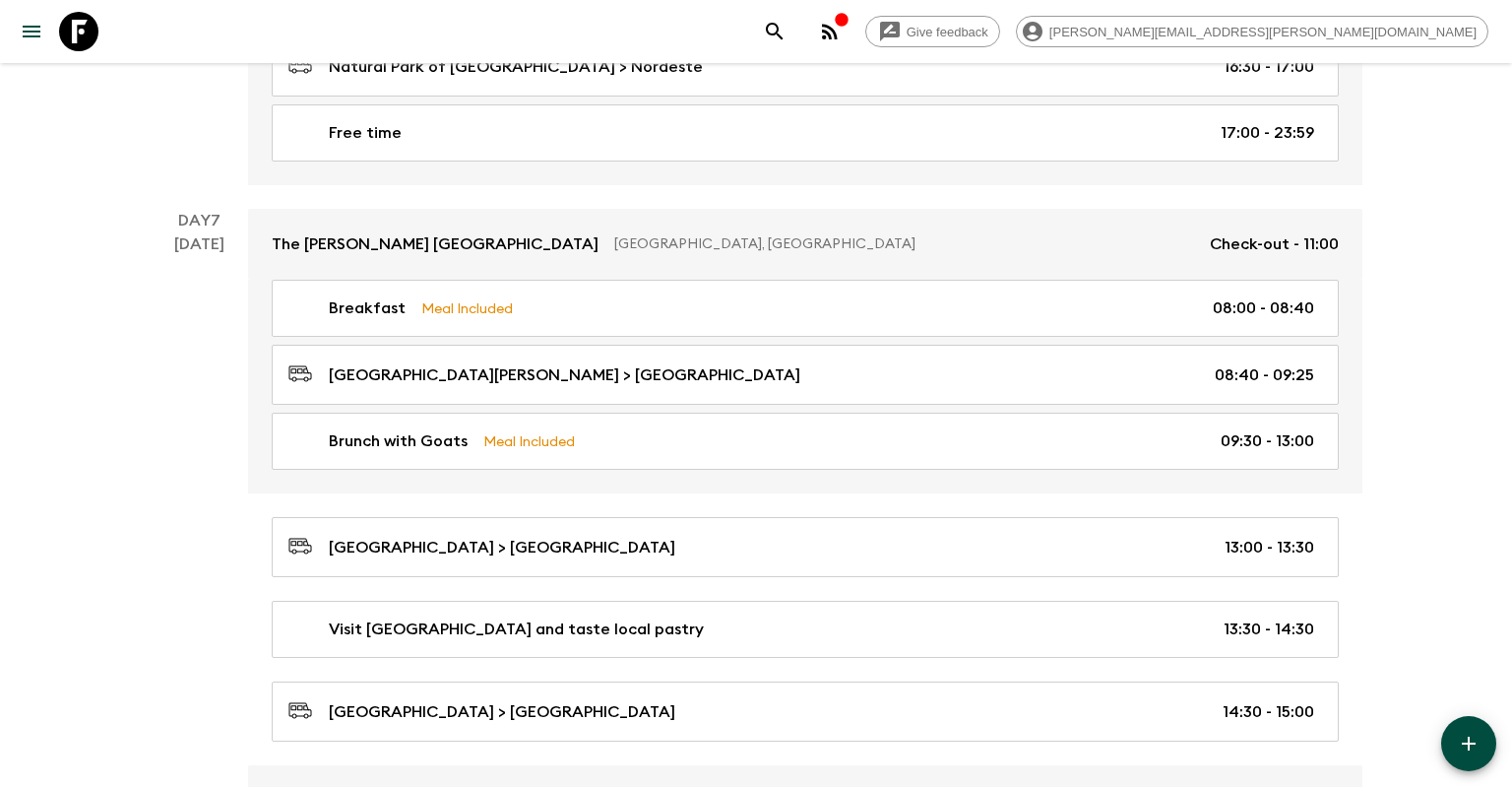 scroll, scrollTop: 3640, scrollLeft: 0, axis: vertical 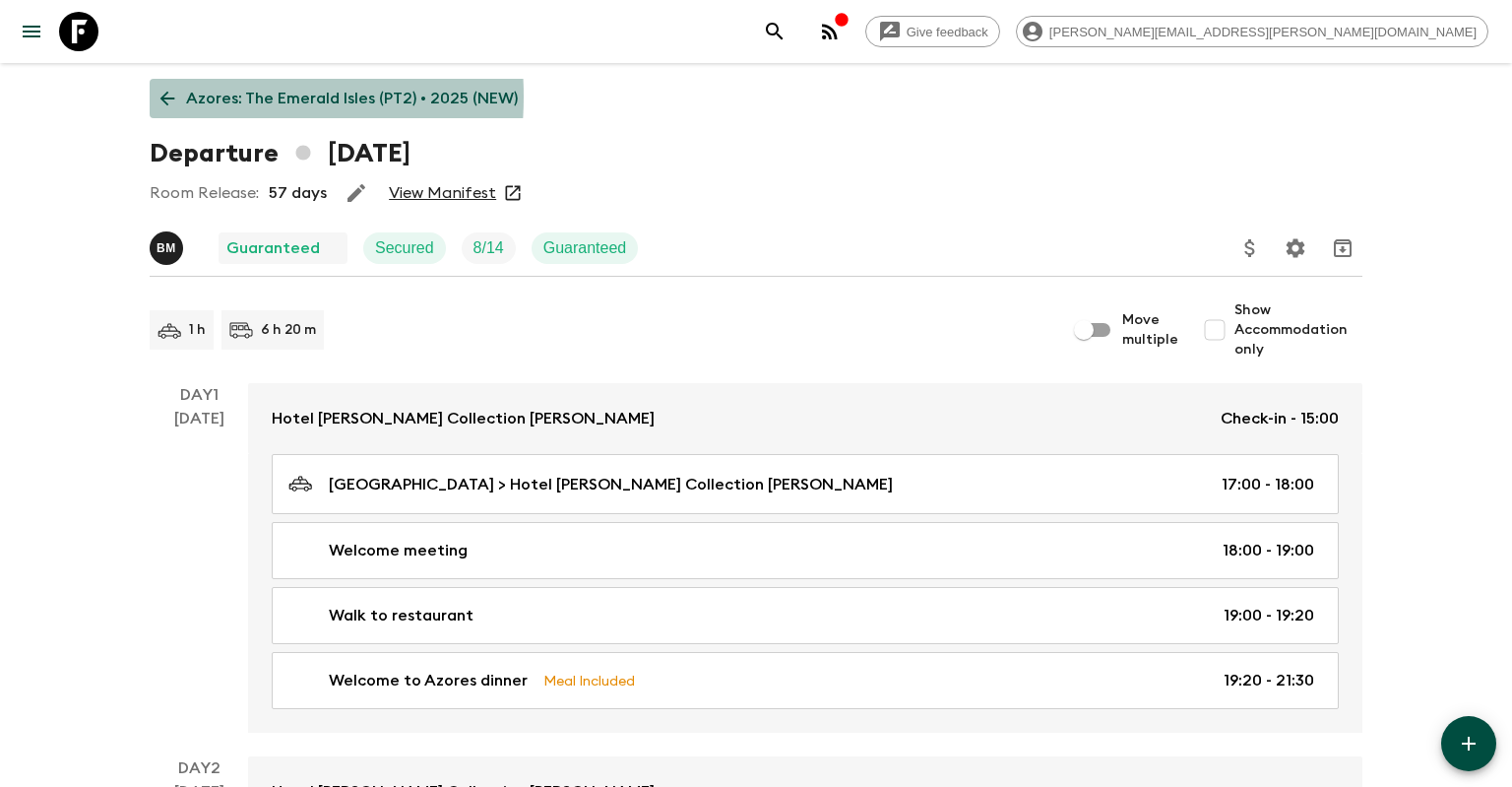 click 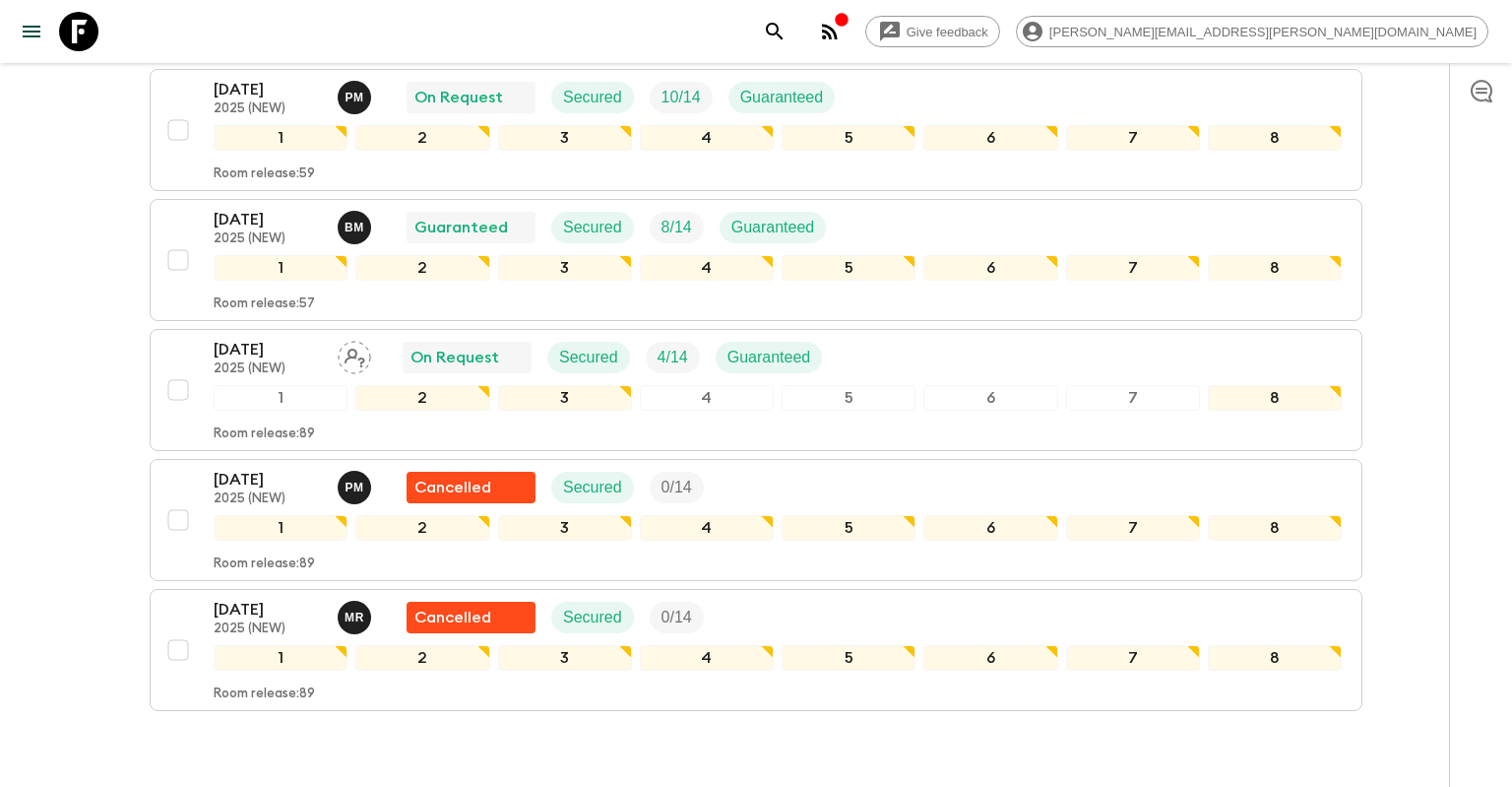 scroll, scrollTop: 1878, scrollLeft: 0, axis: vertical 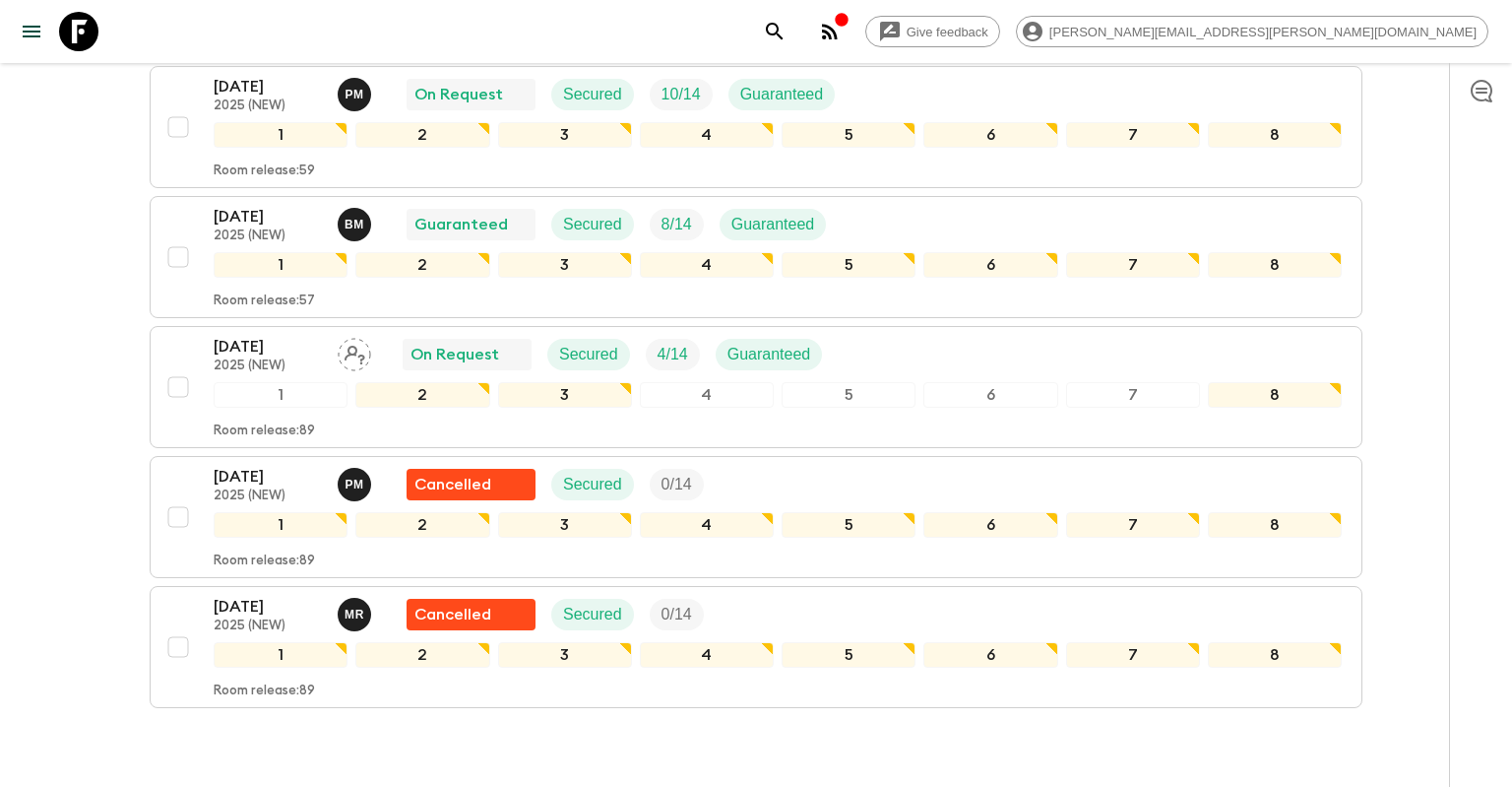 click on "Give feedback [PERSON_NAME][EMAIL_ADDRESS][PERSON_NAME][DOMAIN_NAME] All itineraries Azores: [GEOGRAPHIC_DATA] (PT2) 2025 (NEW) Feedback Dietary Reqs Bookings Departures Itinerary Pack Leaders Cost Propose Departures Select All Bulk update Show Attention Required only Include Archived [DATE] 2025 (NEW) E M Completed Secured 8 / 14 Guaranteed 1 2 3 4 5 6 7 8 Room release:  57 [DATE] 2025 (NEW) P M Completed Secured 10 / 14 Guaranteed 1 2 3 4 5 6 7 8 Room release:  48 [DATE] 2025 (NEW) Cancelled Secured? 0 / 14 1 2 3 4 5 6 7 8 Room release:  89 [DATE] 2025 (NEW) M R Completed Secured 11 / 14 Guaranteed 1 2 3 4 5 6 7 8 Room release:  89 [DATE] 2025 (NEW) E M Completed Secured 8 / 14 Guaranteed 1 2 3 4 5 6 7 8 Room release:  47 [DATE] 2025 (NEW) P M Completed Secured 14 / 15 Guaranteed 1 2 3 4 5 6 7 8 Room release:  89 [DATE] 2025 (NEW) E M Completed Secured 14 / 14 Guaranteed 1 2 3 4 5 6 7 8 Room release:  89 [DATE] 2025 (NEW) Cancelled Secured 0 / 14 1 2 3 4 5 6 7 8 Room release:  89 [DATE] V C 11 /" at bounding box center (756, -495) 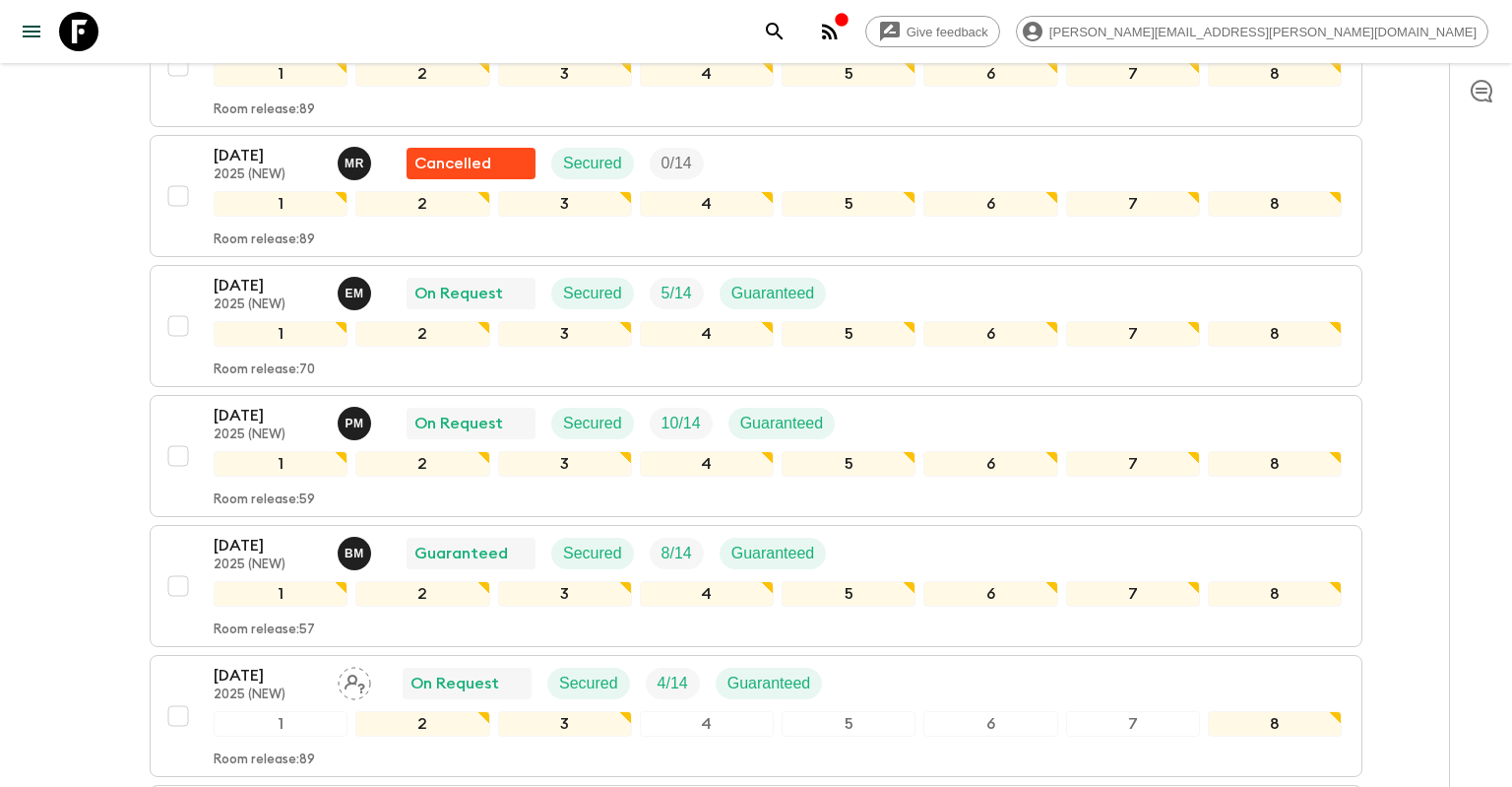 scroll, scrollTop: 1458, scrollLeft: 0, axis: vertical 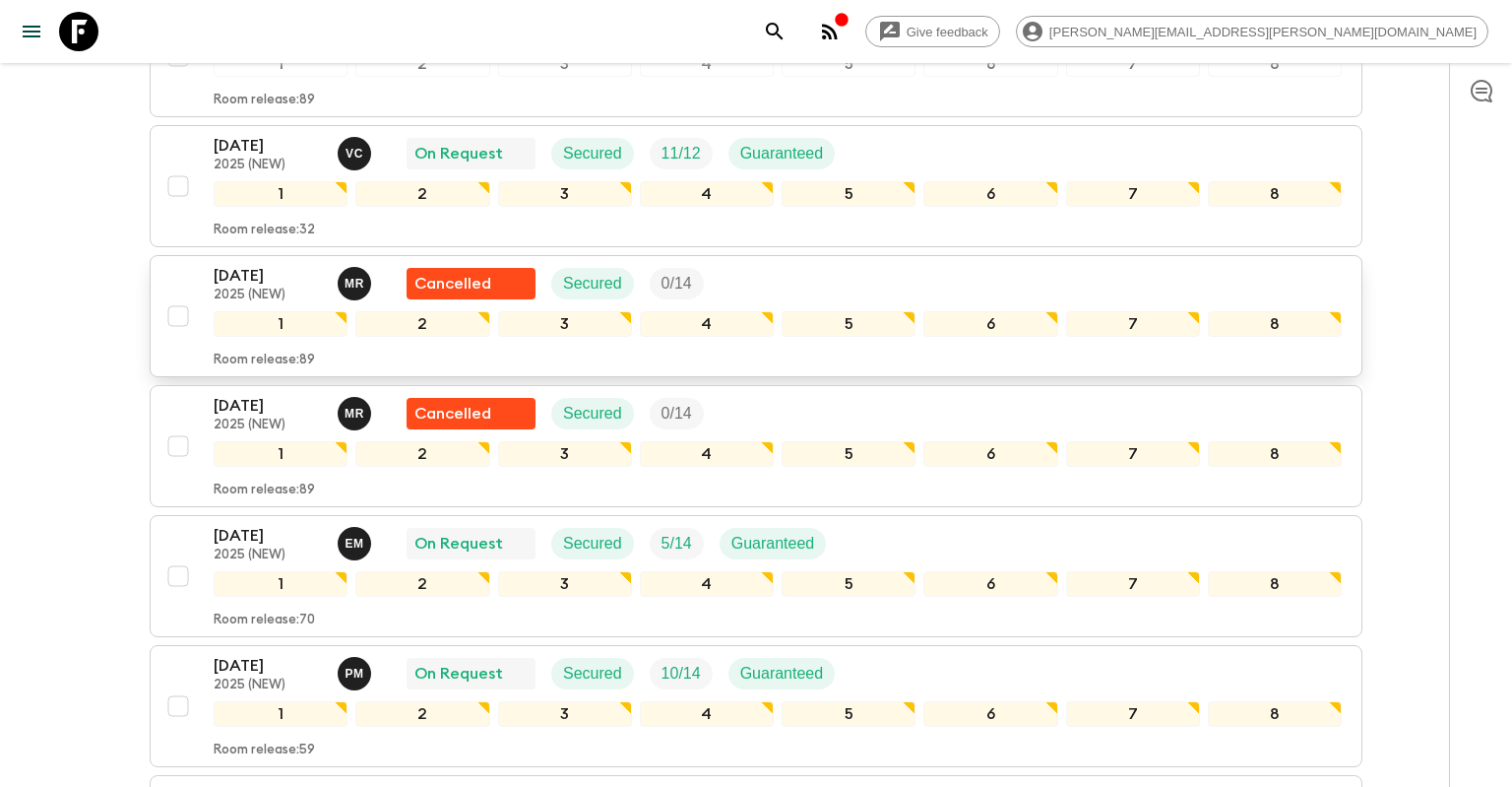 click on "[DATE]" at bounding box center (268, 276) 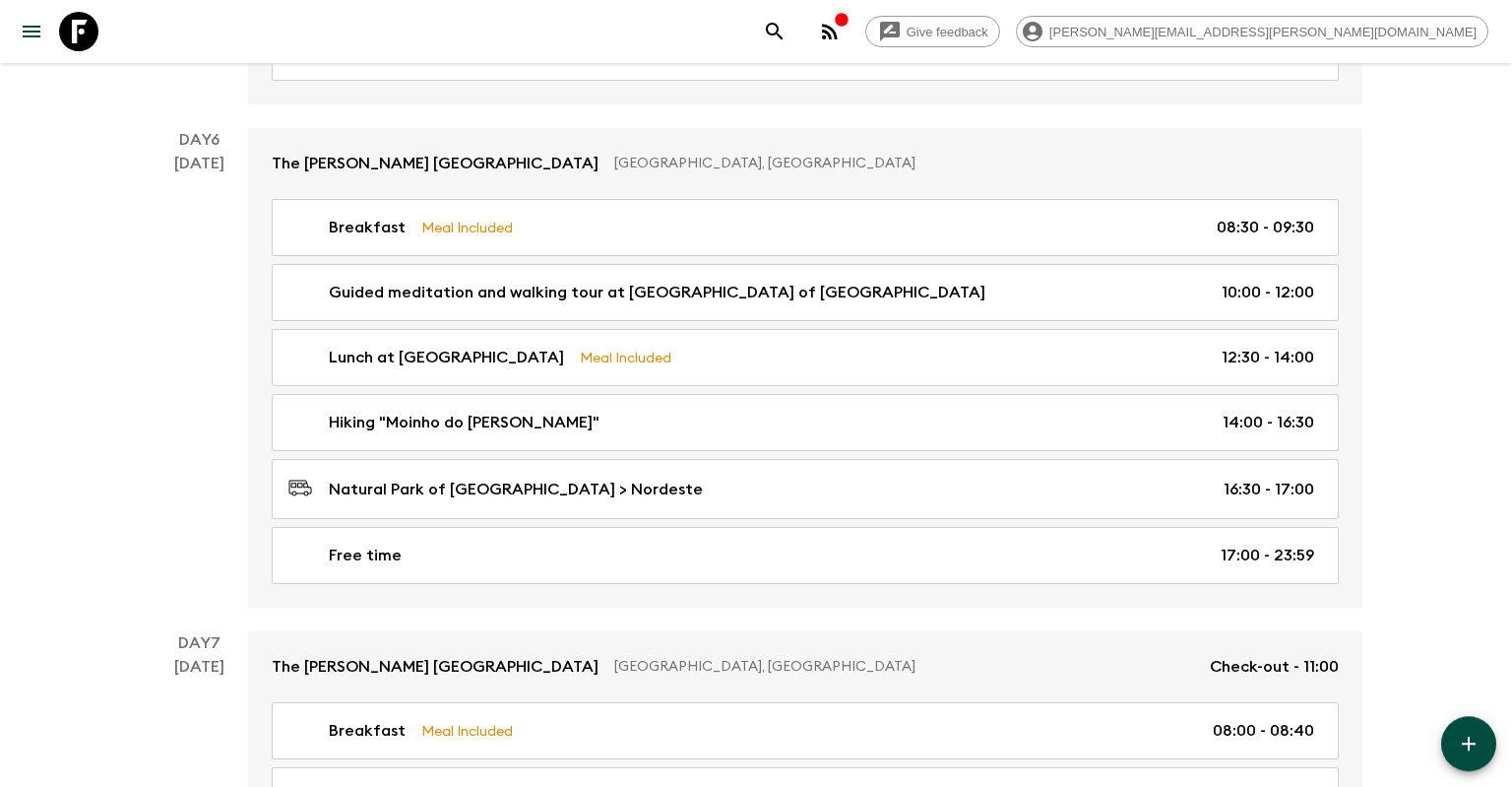 scroll, scrollTop: 3094, scrollLeft: 0, axis: vertical 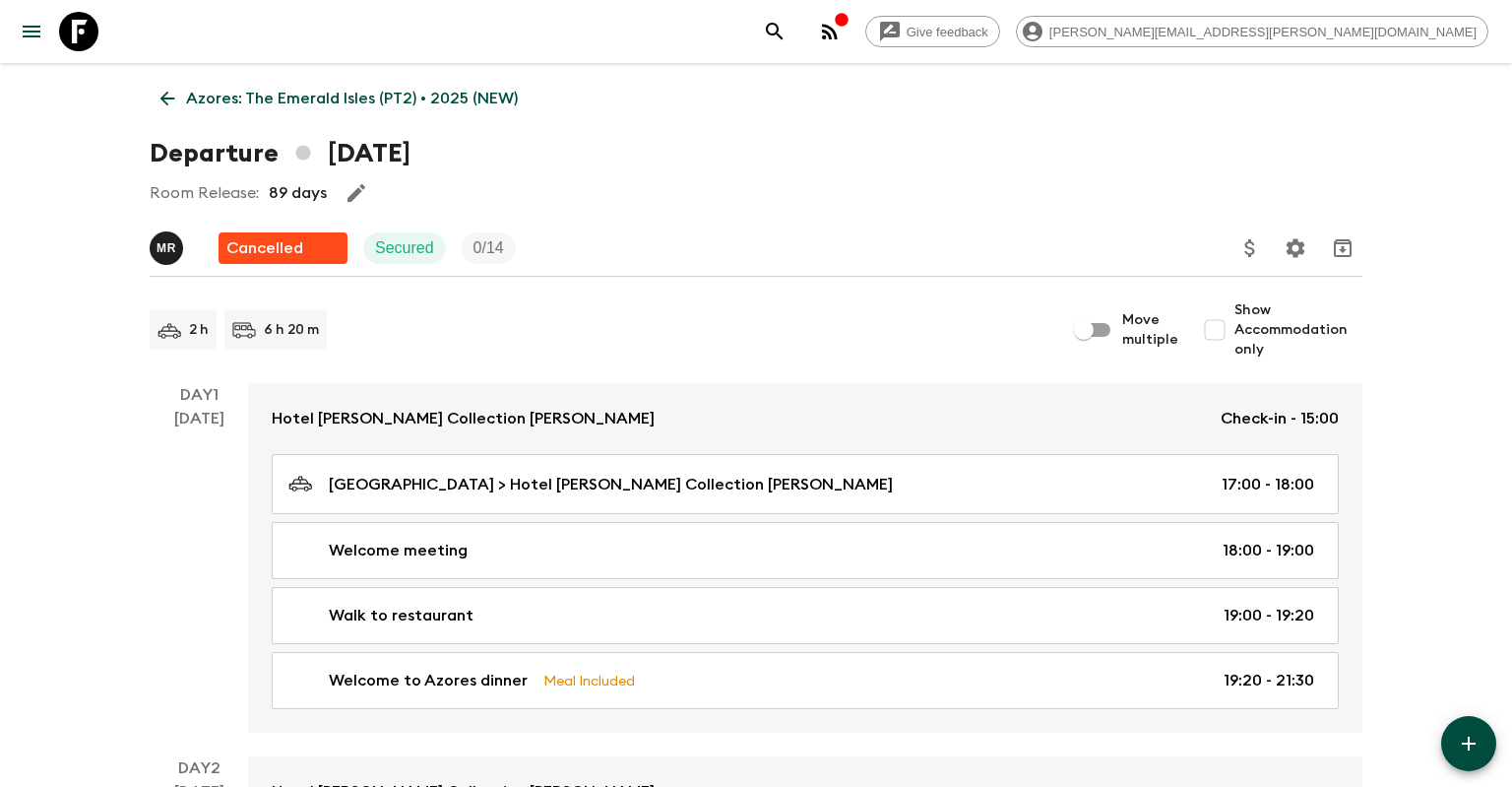 click 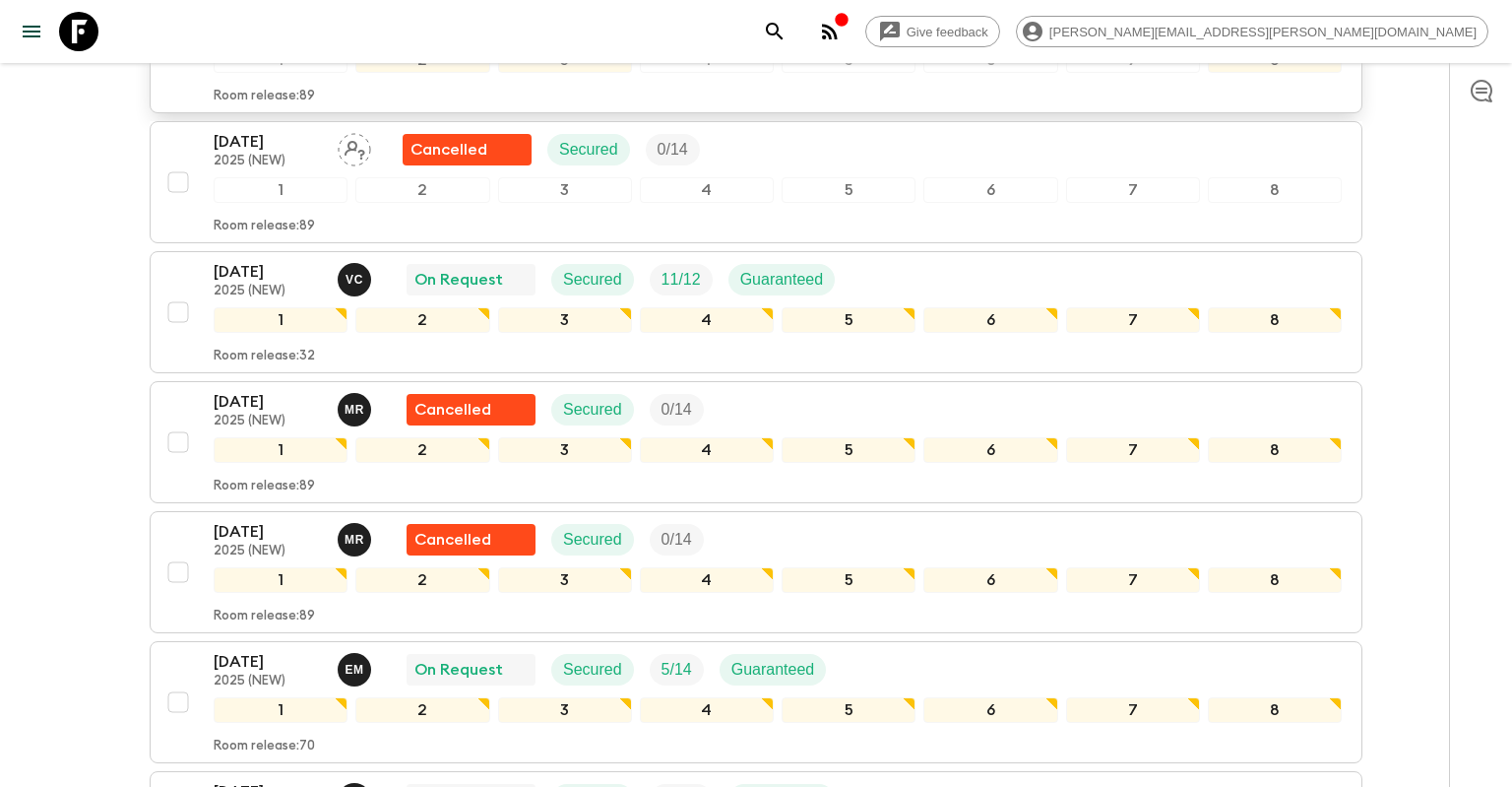 scroll, scrollTop: 1248, scrollLeft: 0, axis: vertical 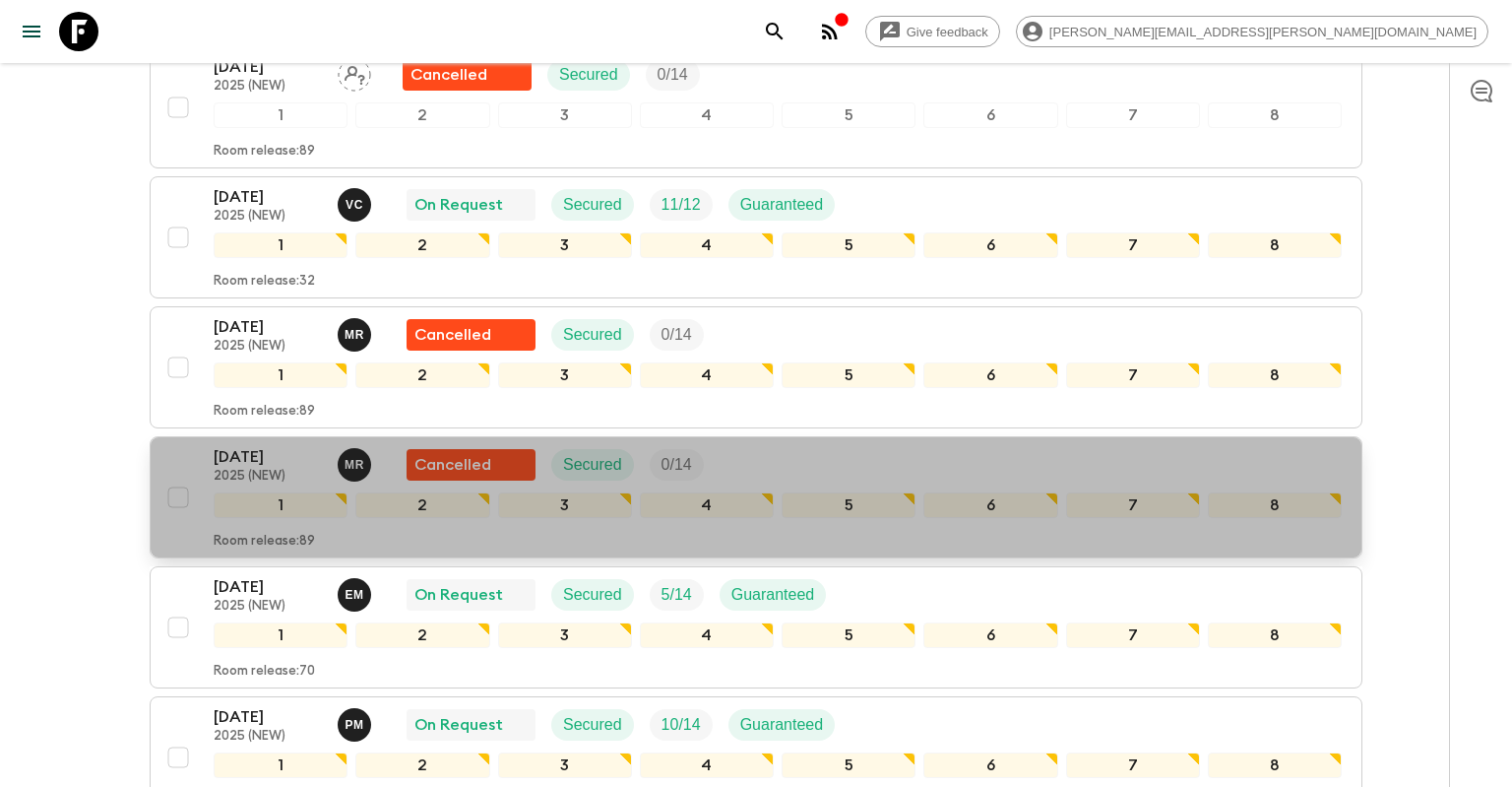 click on "[DATE]" at bounding box center [268, 457] 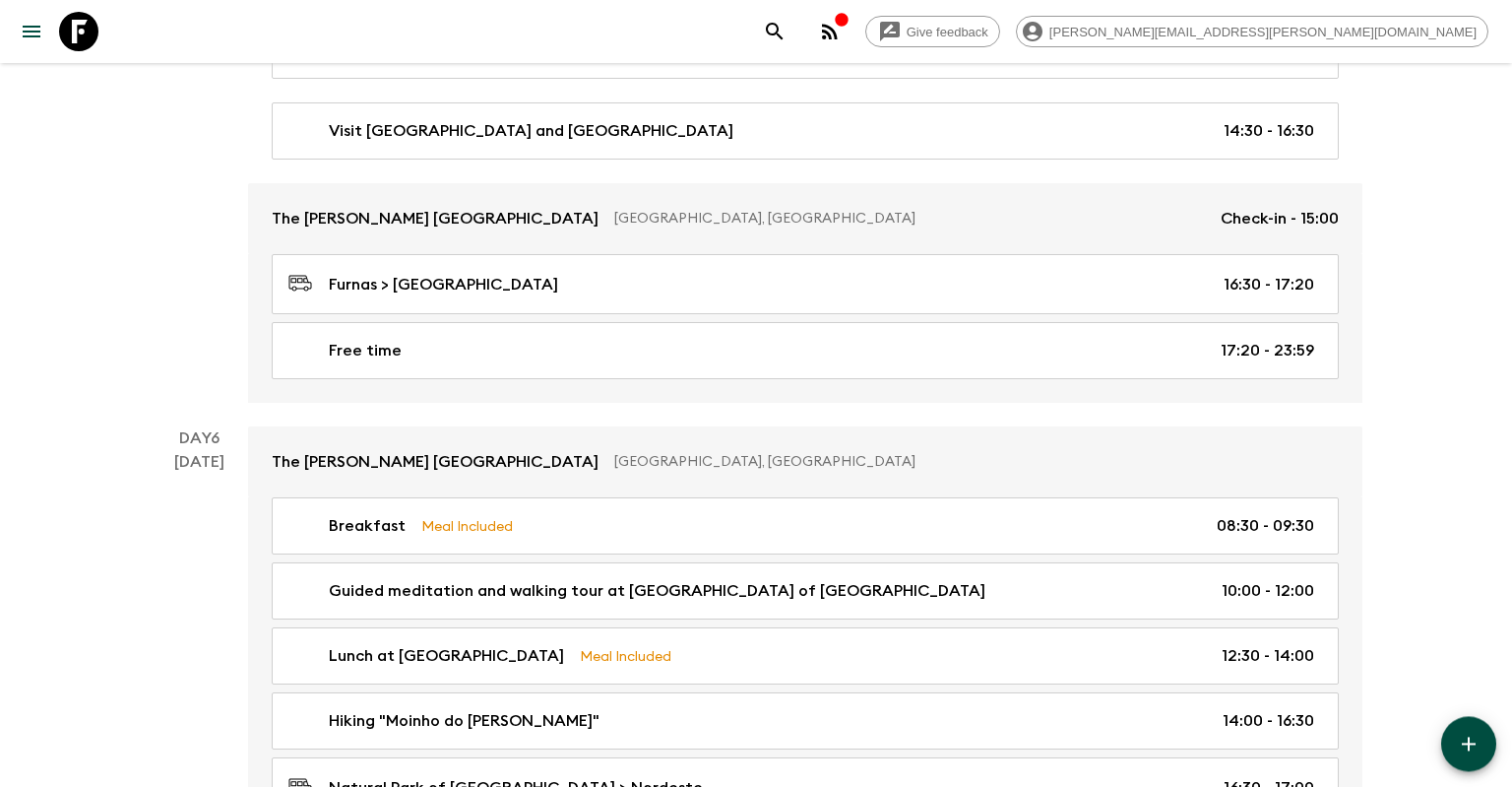 scroll, scrollTop: 2888, scrollLeft: 0, axis: vertical 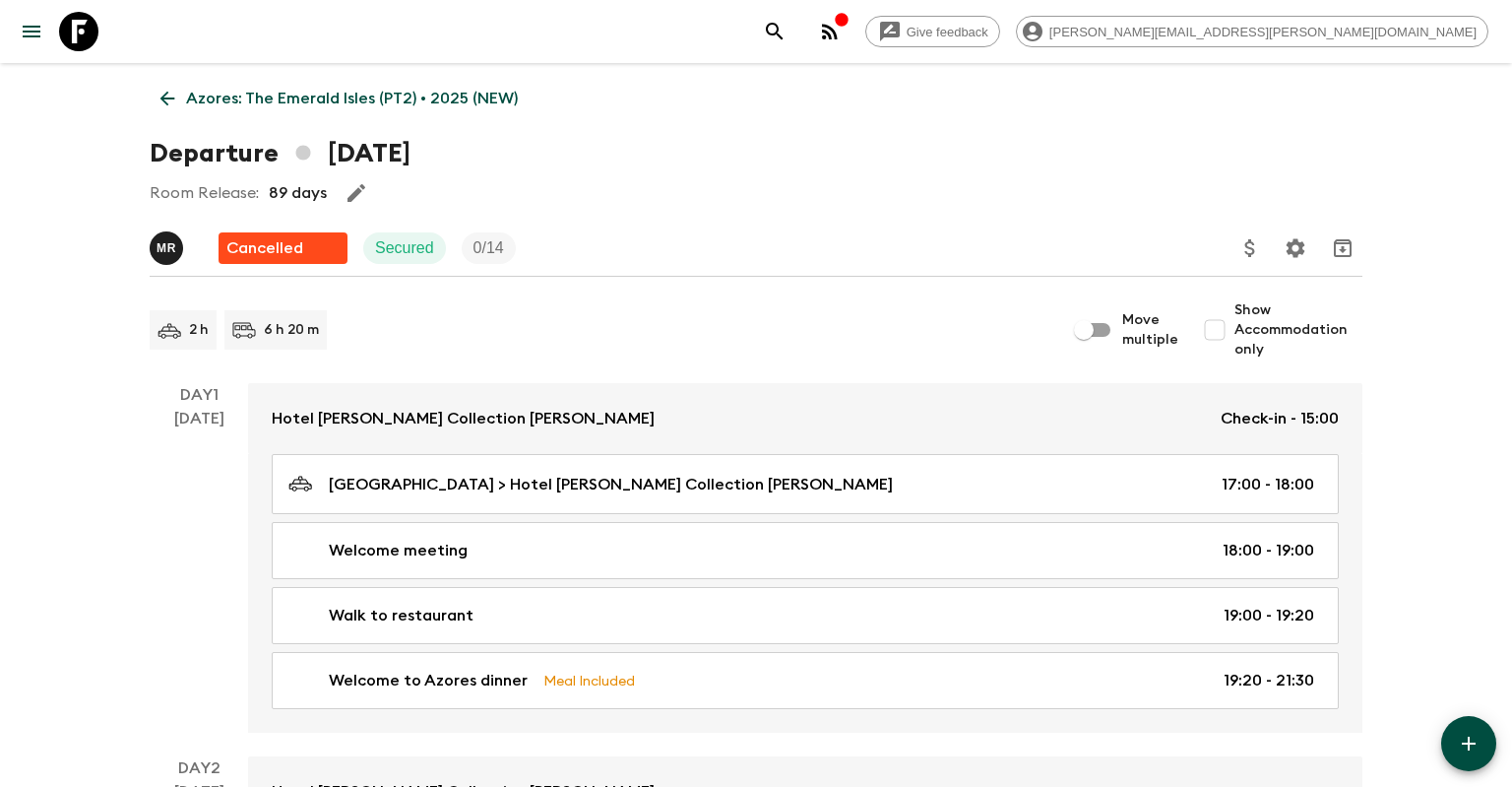 click 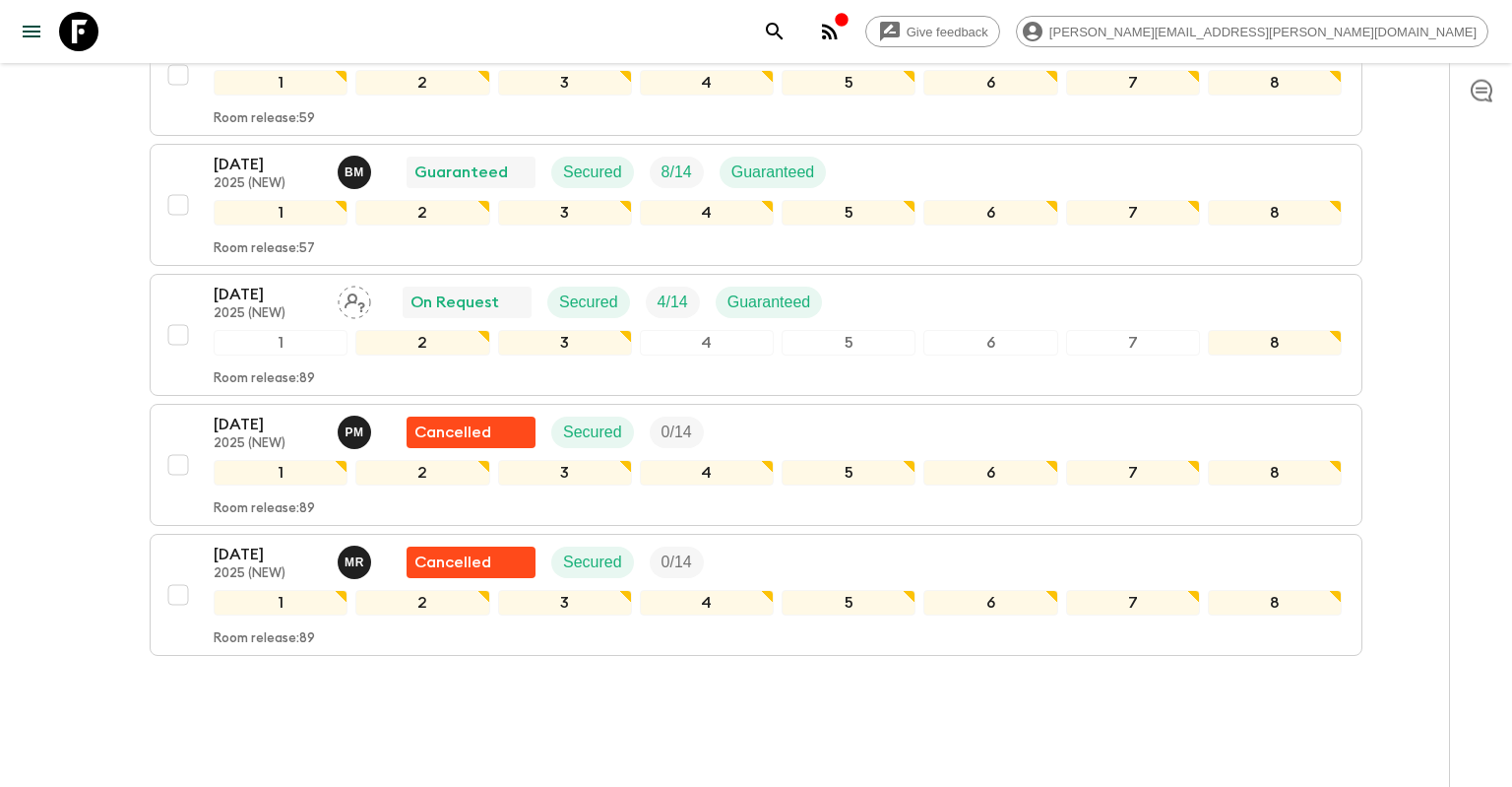 scroll, scrollTop: 1931, scrollLeft: 0, axis: vertical 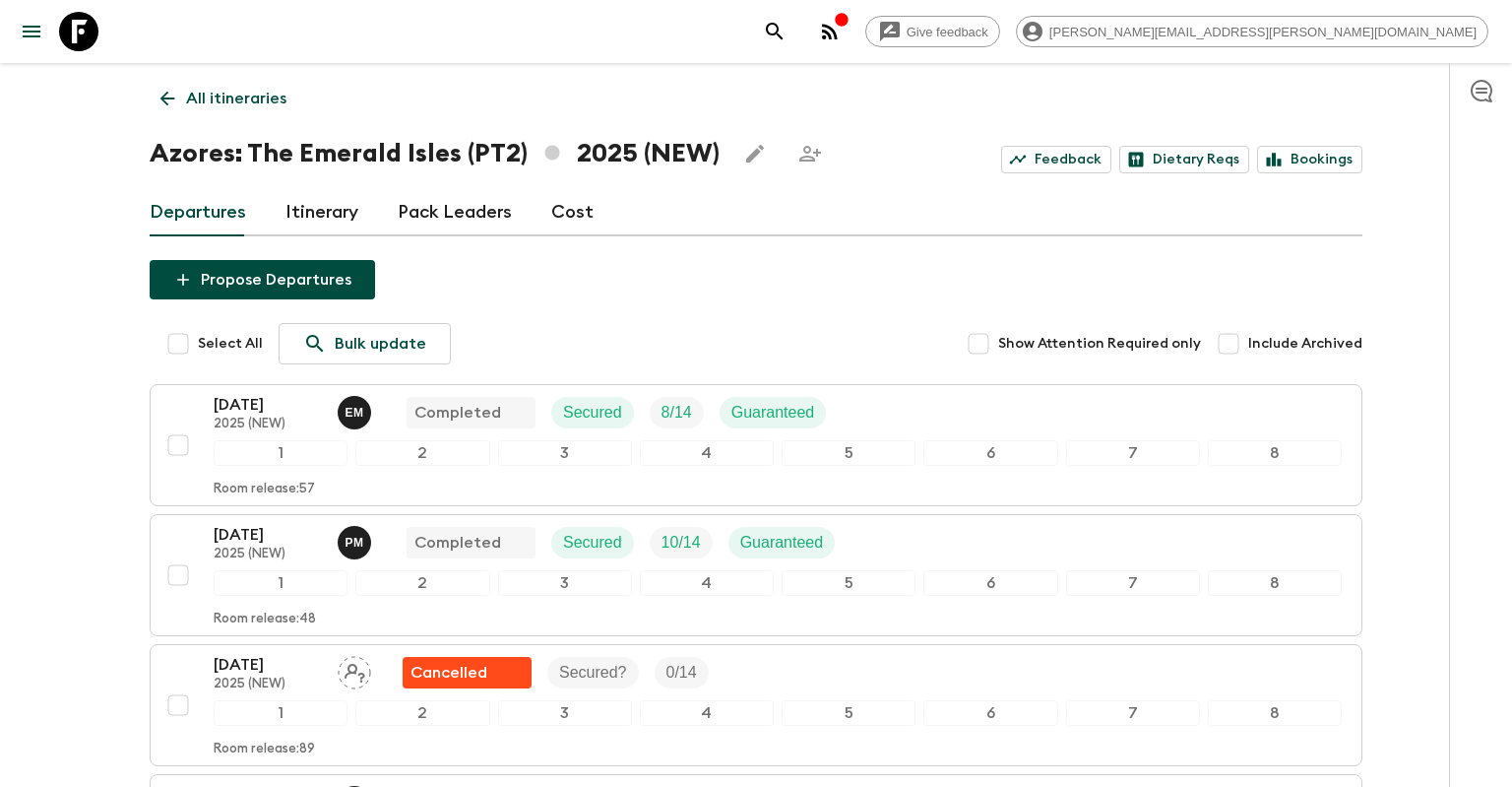 click on "All itineraries" at bounding box center (236, 98) 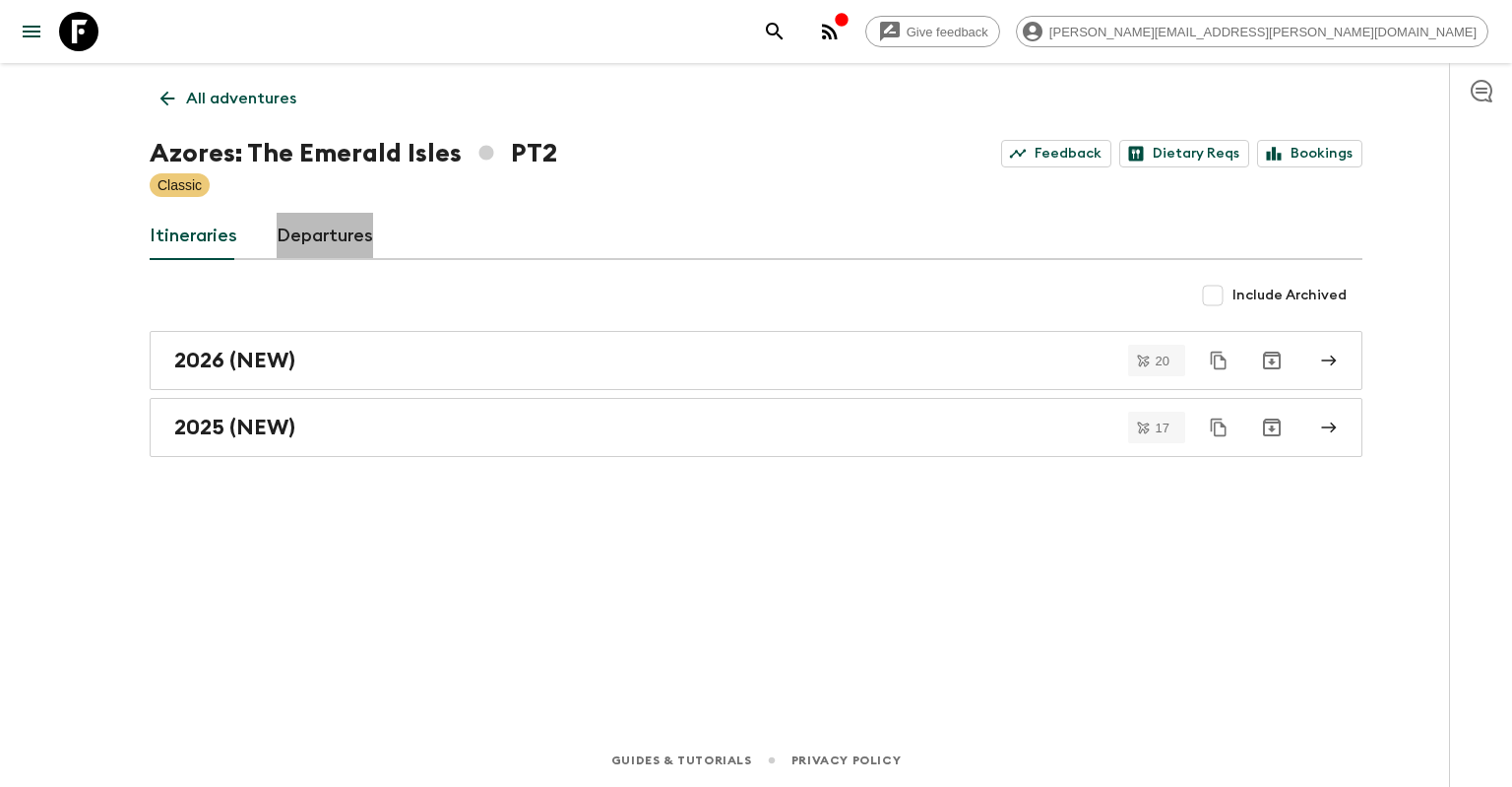 click on "Departures" at bounding box center (325, 236) 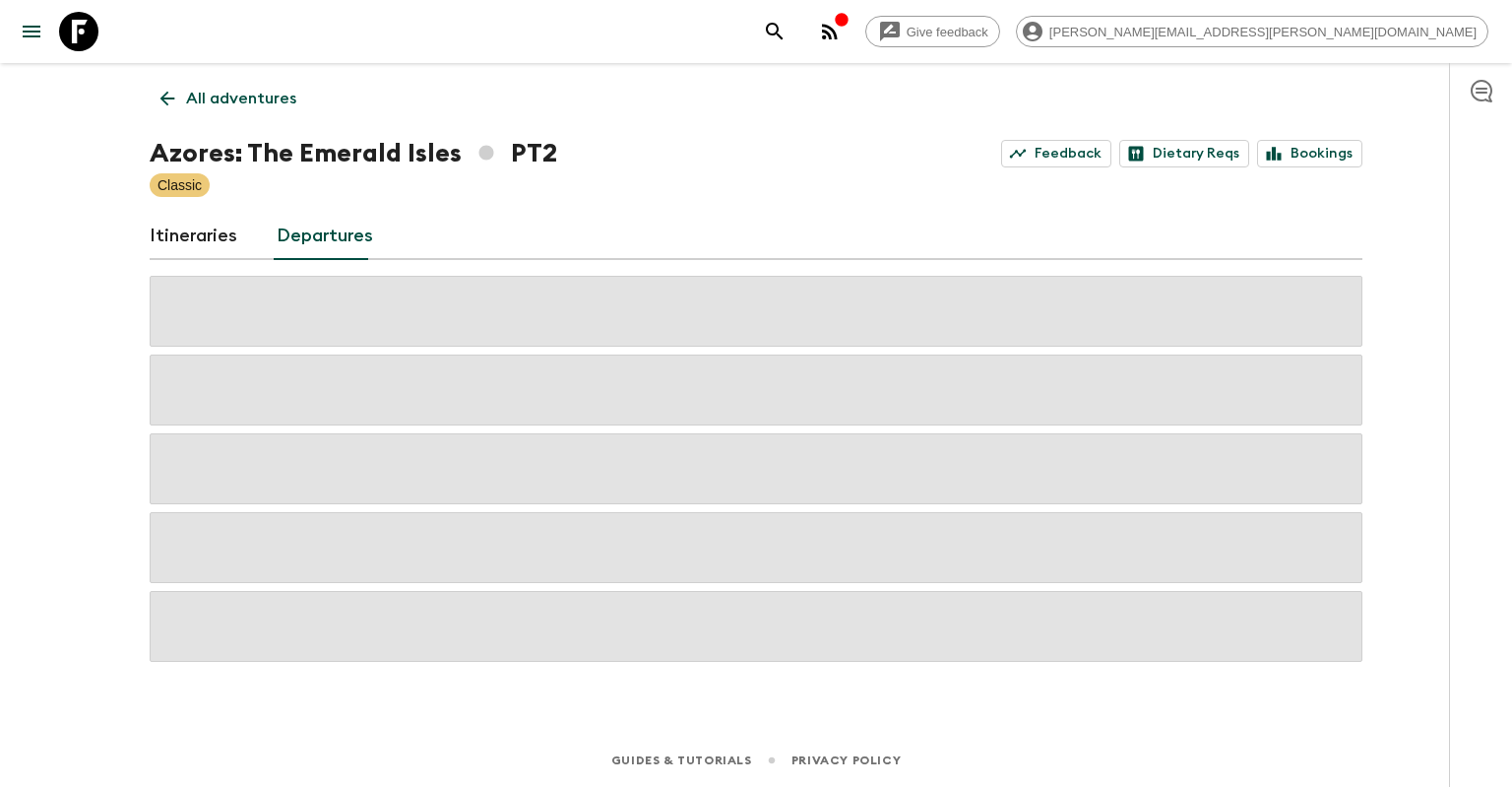 click on "All adventures Azores: The Emerald Isles PT2 Feedback Dietary Reqs Bookings Classic Itineraries Departures" at bounding box center (756, 370) 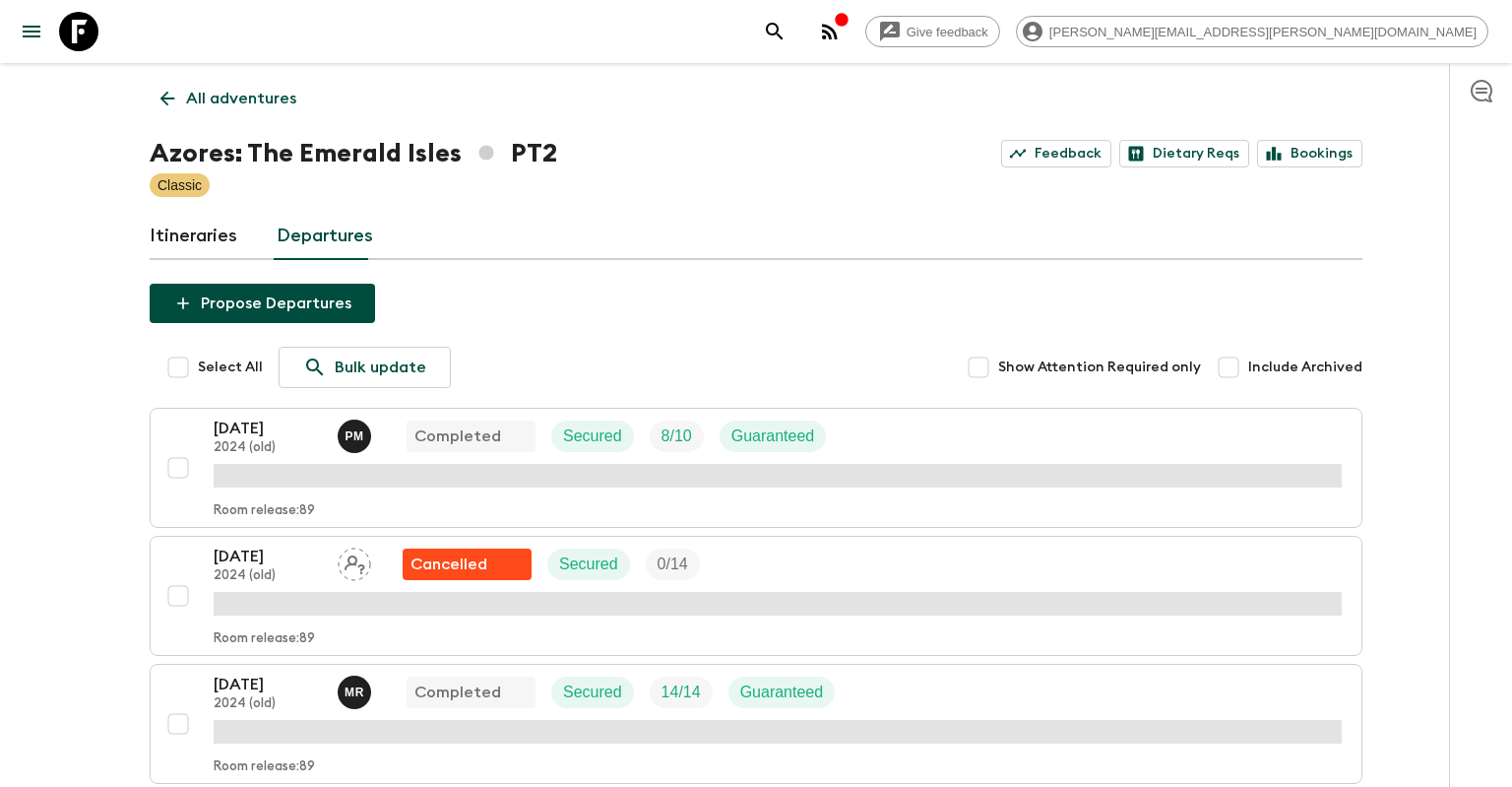 click on "All adventures Azores: The Emerald Isles PT2 Feedback Dietary Reqs Bookings Classic Itineraries Departures Propose Departures Select All Bulk update Show Attention Required only Include Archived [DATE] 2024 (old) P M Completed Secured 8 / 10 Guaranteed Room release:  89 [DATE] 2024 (old) Cancelled Secured 0 / 14 Room release:  89 [DATE] 2024 (old) M R Completed Secured 14 / 14 Guaranteed Room release:  89 [DATE] 2024 (old) Cancelled Secured 0 / 14 Room release:  89 [DATE] 2024 (old) B M Completed Secured 14 / 14 Guaranteed Room release:  89 [DATE] 2025 (NEW) E M Completed Secured 8 / 14 Guaranteed Room release:  57 [DATE] 2025 (NEW) P M Completed Secured 10 / 14 Guaranteed Room release:  48 [DATE] 2025 (NEW) Cancelled Secured? 0 / 14 Room release:  89 [DATE] 2025 (NEW) M R Completed Secured 11 / 14 Guaranteed Room release:  89 [DATE] 2025 (NEW) E M Completed Secured 8 / 14 Guaranteed Room release:  47 [DATE] 2025 (NEW) P M Completed Secured 14 / 15 89 E M" at bounding box center [756, 3020] 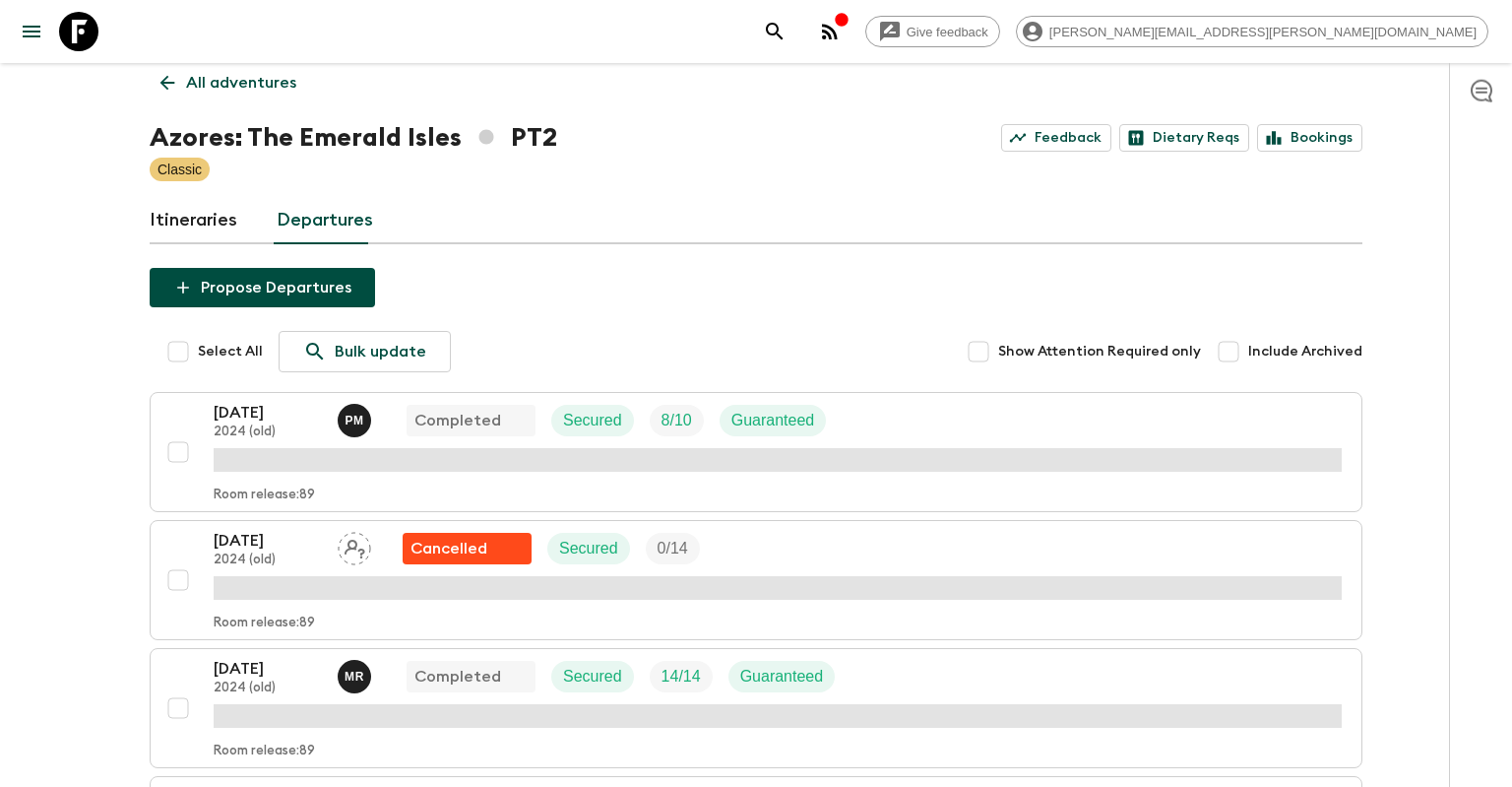 scroll, scrollTop: 0, scrollLeft: 0, axis: both 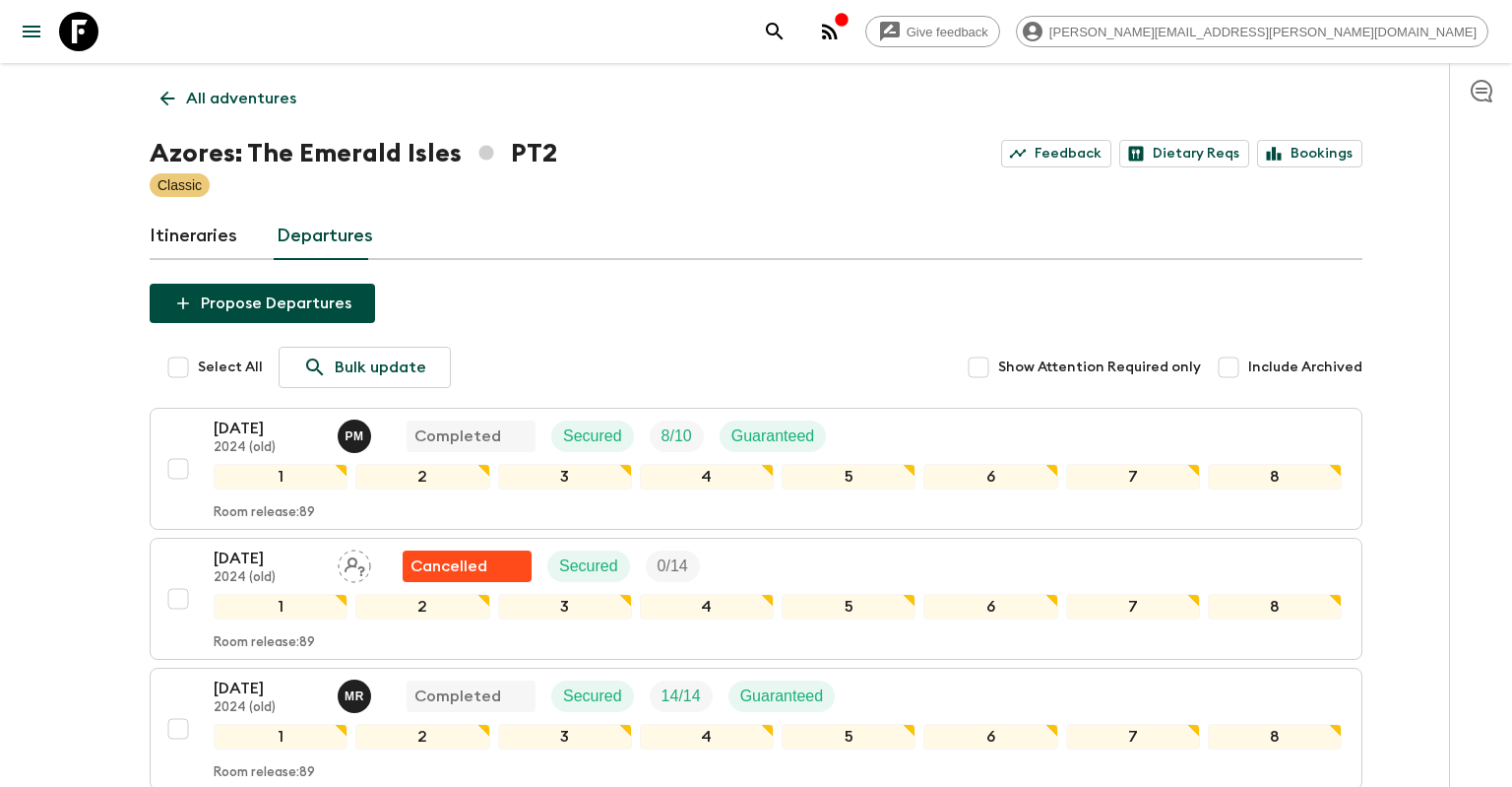 click on "Azores: The Emerald Isles PT2 Feedback Dietary Reqs Bookings" at bounding box center [756, 154] 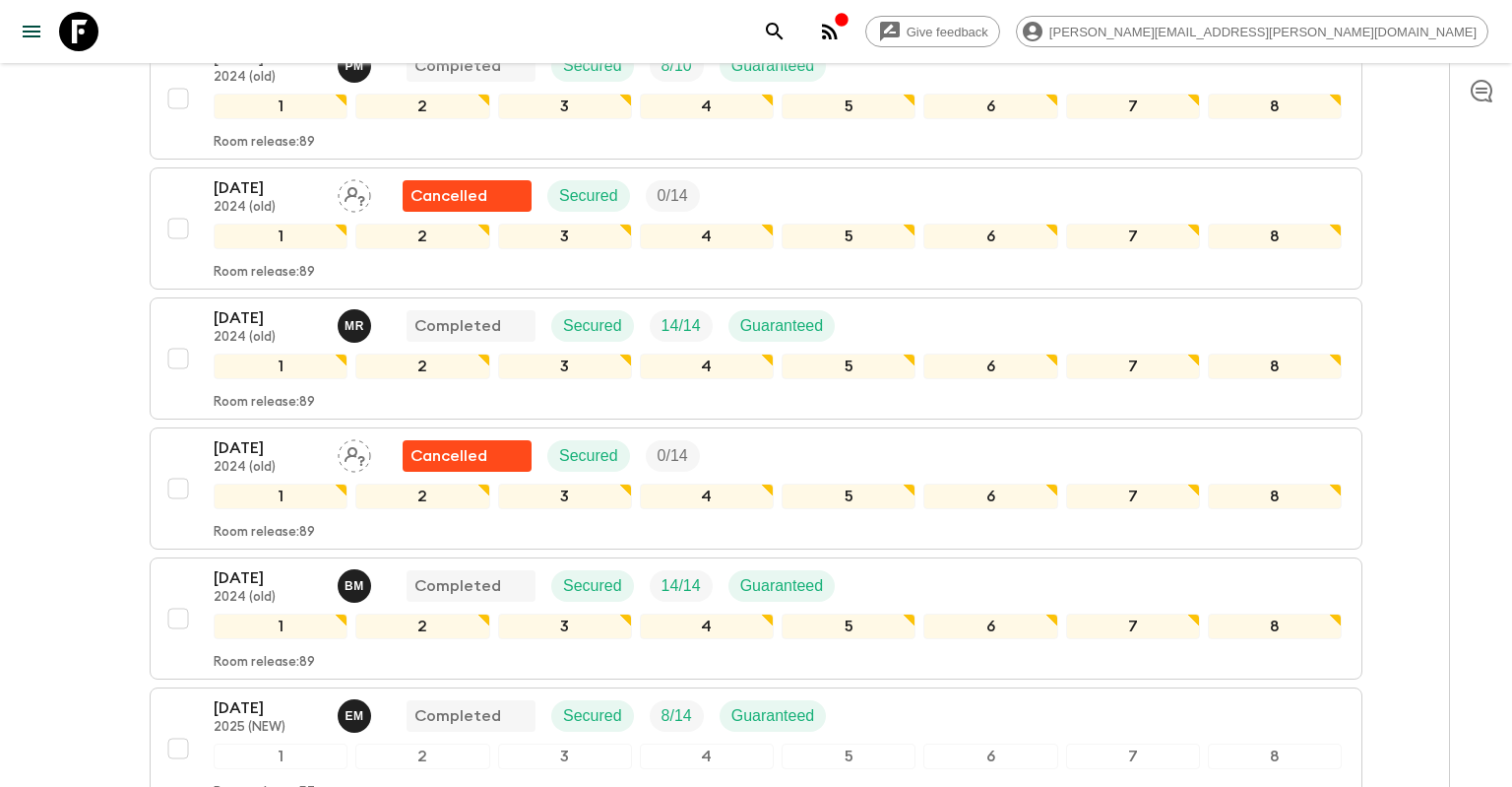 scroll, scrollTop: 0, scrollLeft: 0, axis: both 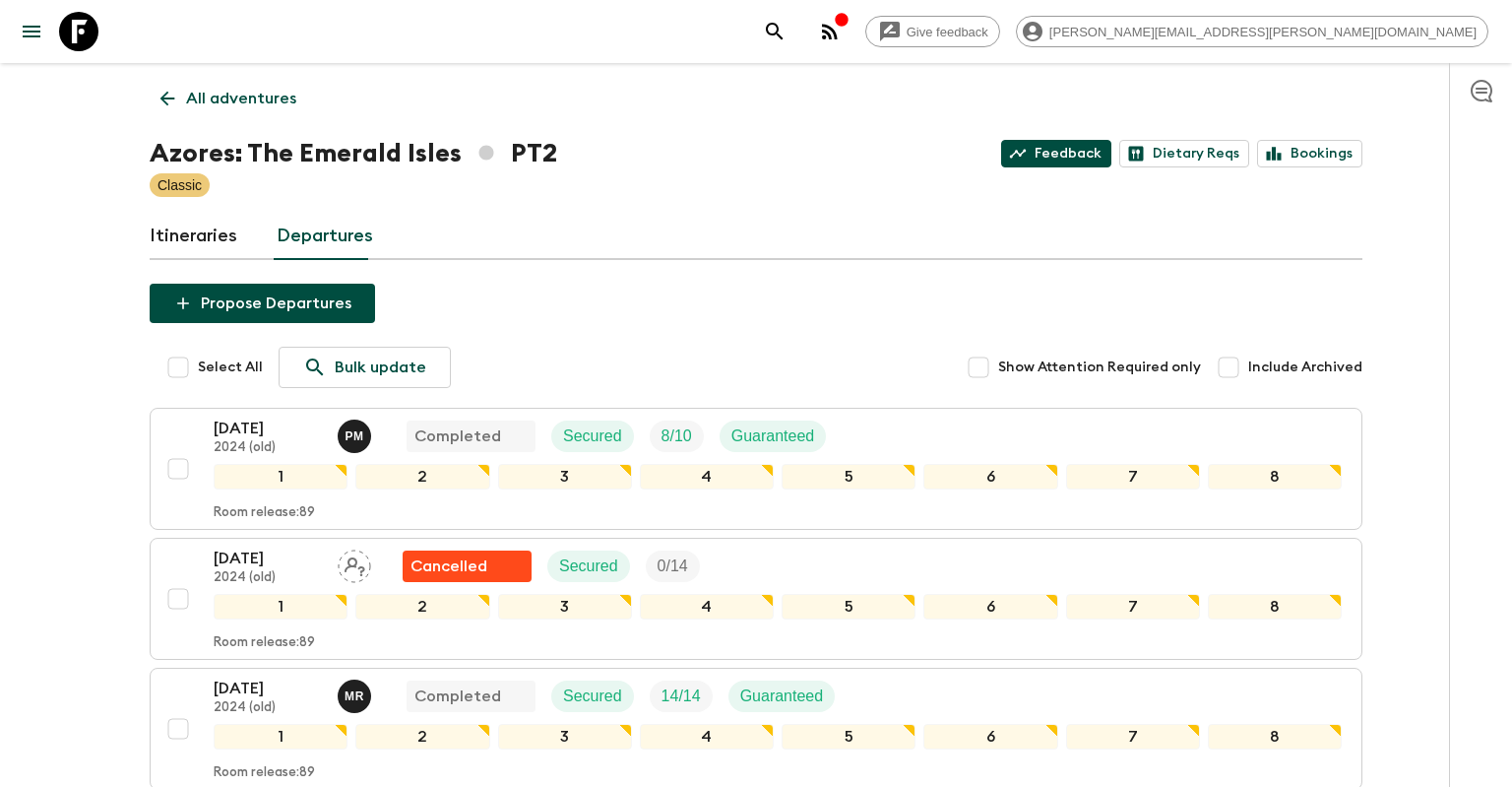 click on "Feedback" at bounding box center [1056, 154] 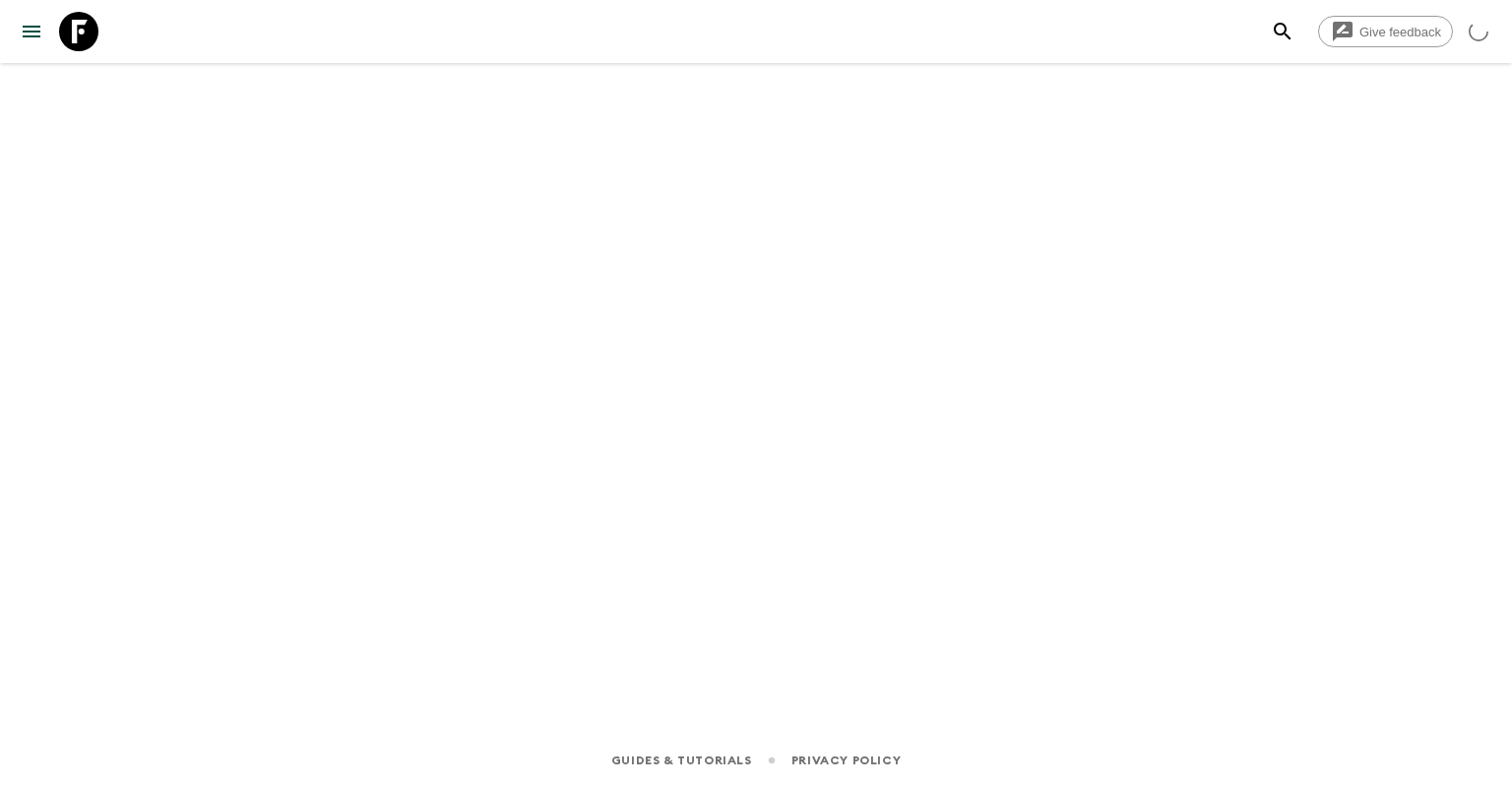 scroll, scrollTop: 0, scrollLeft: 0, axis: both 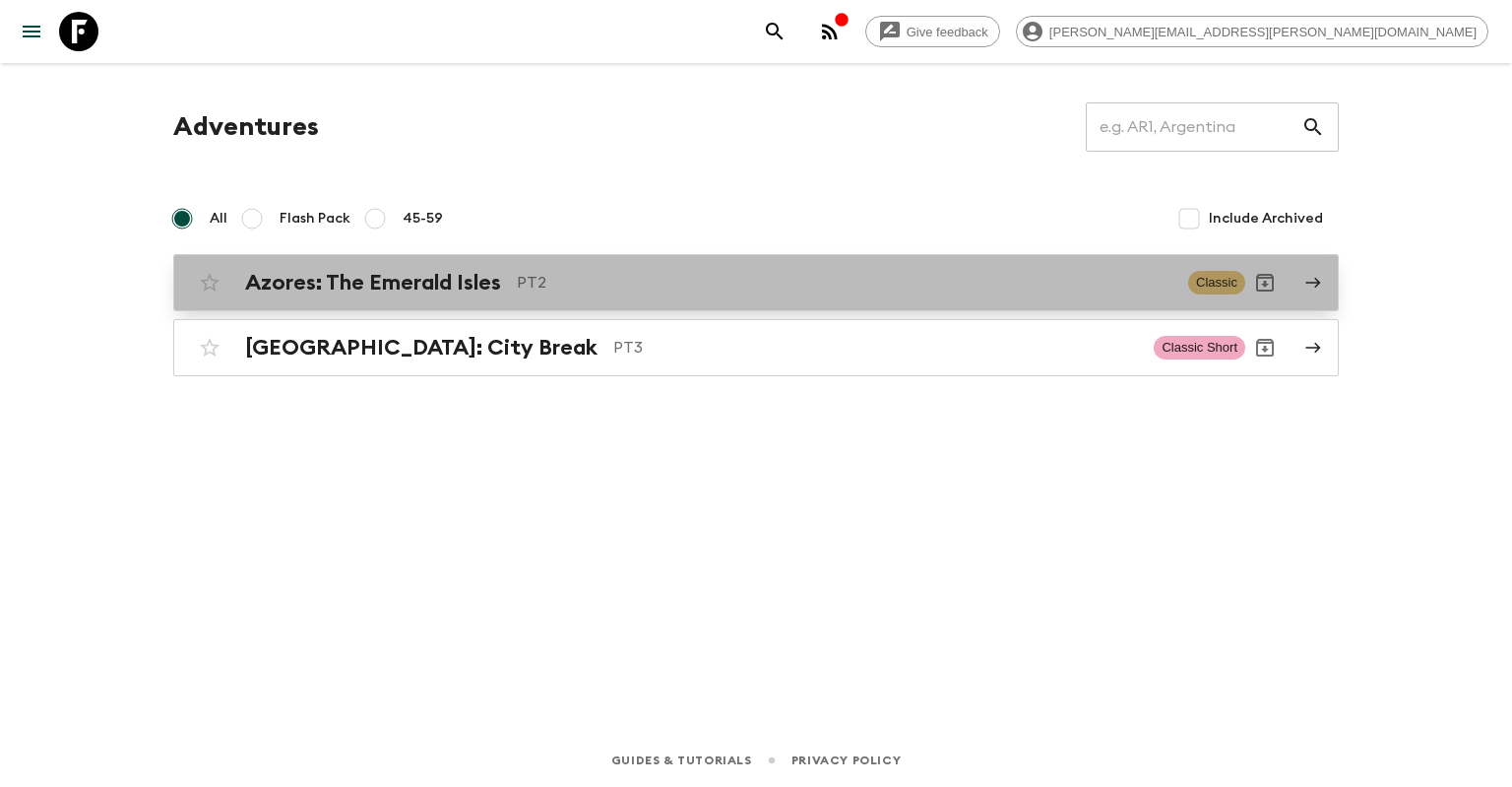click on "Azores: The Emerald Isles PT2 Classic" at bounding box center [756, 283] 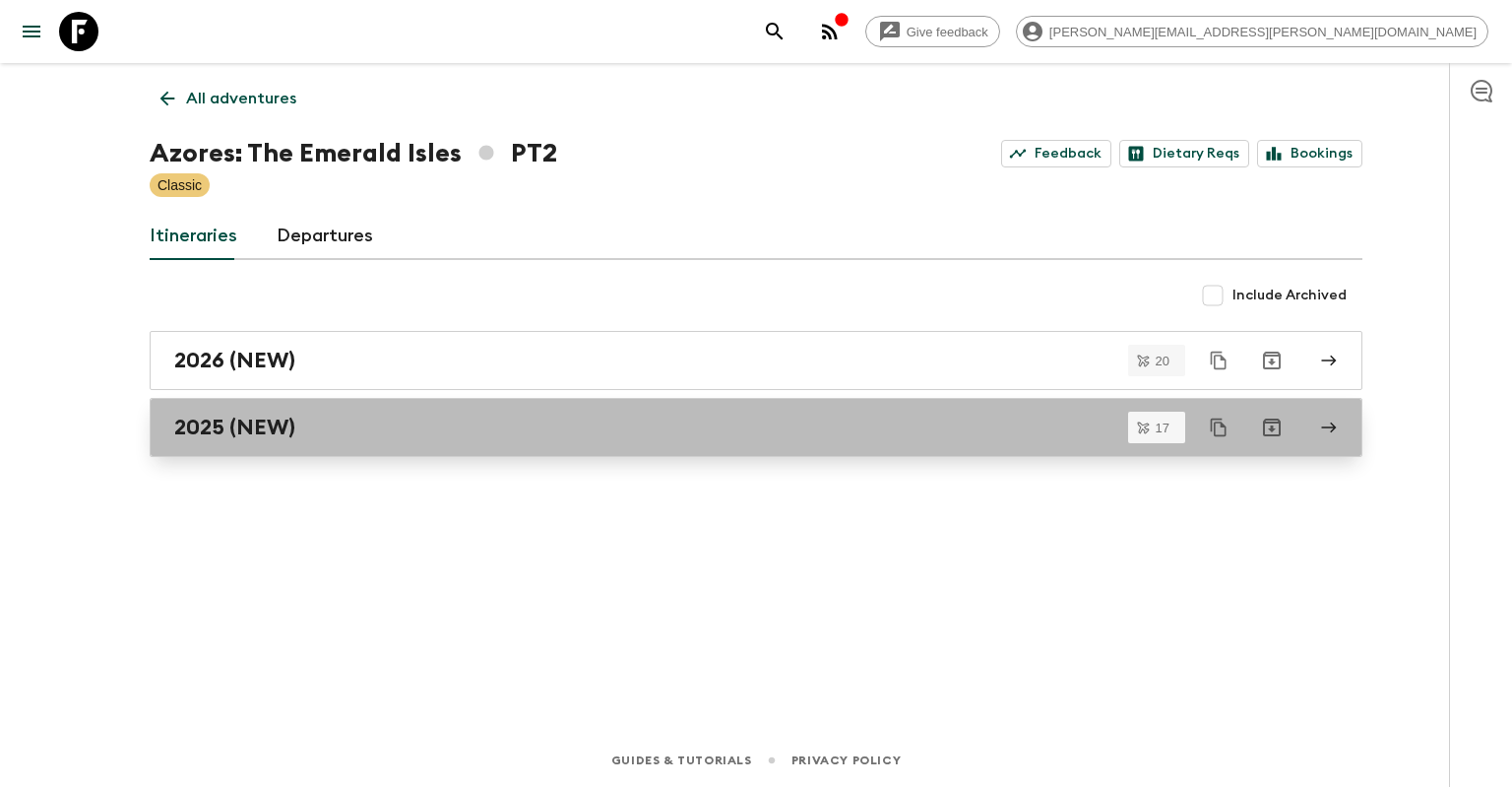 click on "2025 (NEW)" at bounding box center (756, 427) 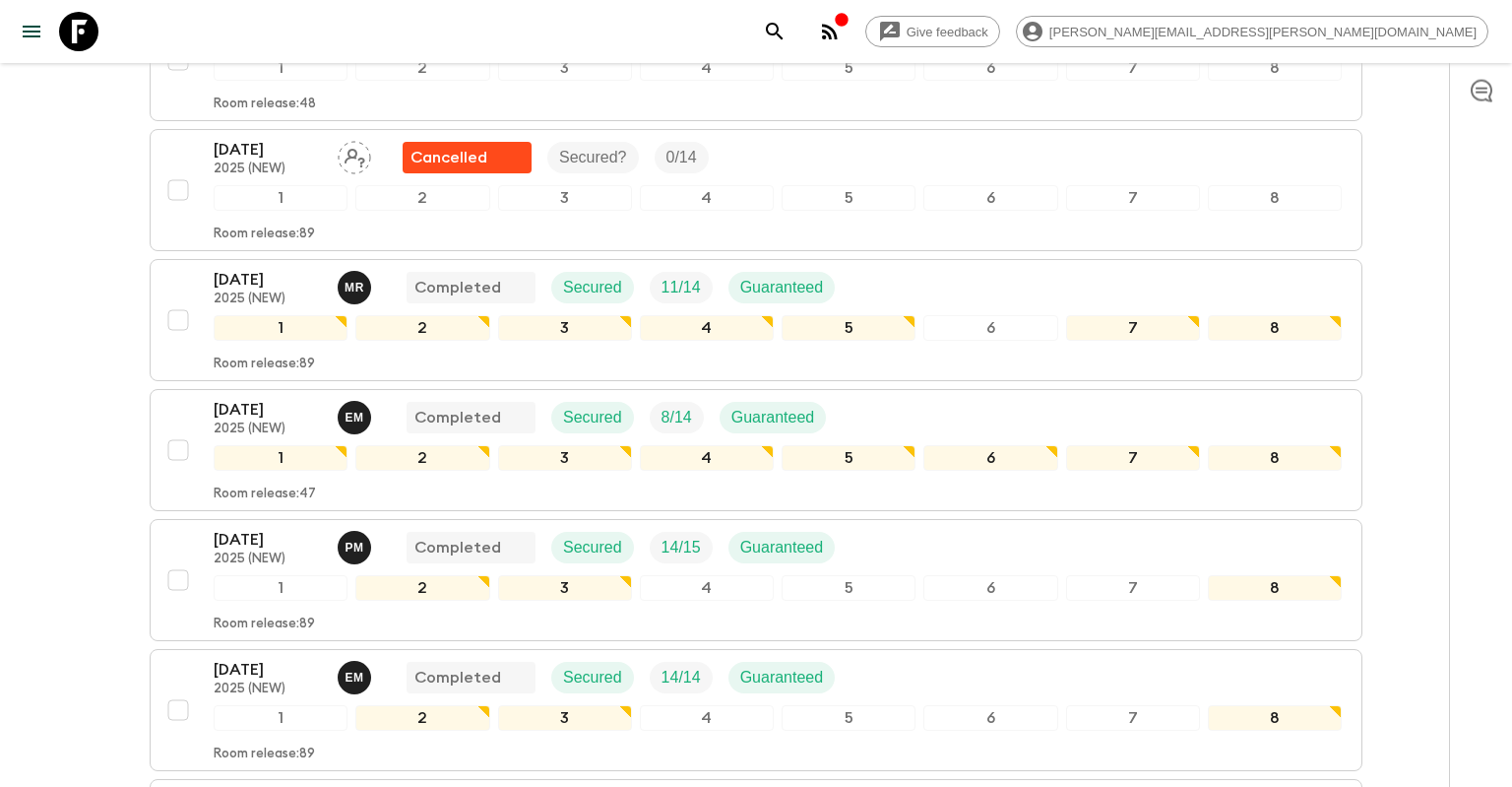 scroll, scrollTop: 535, scrollLeft: 0, axis: vertical 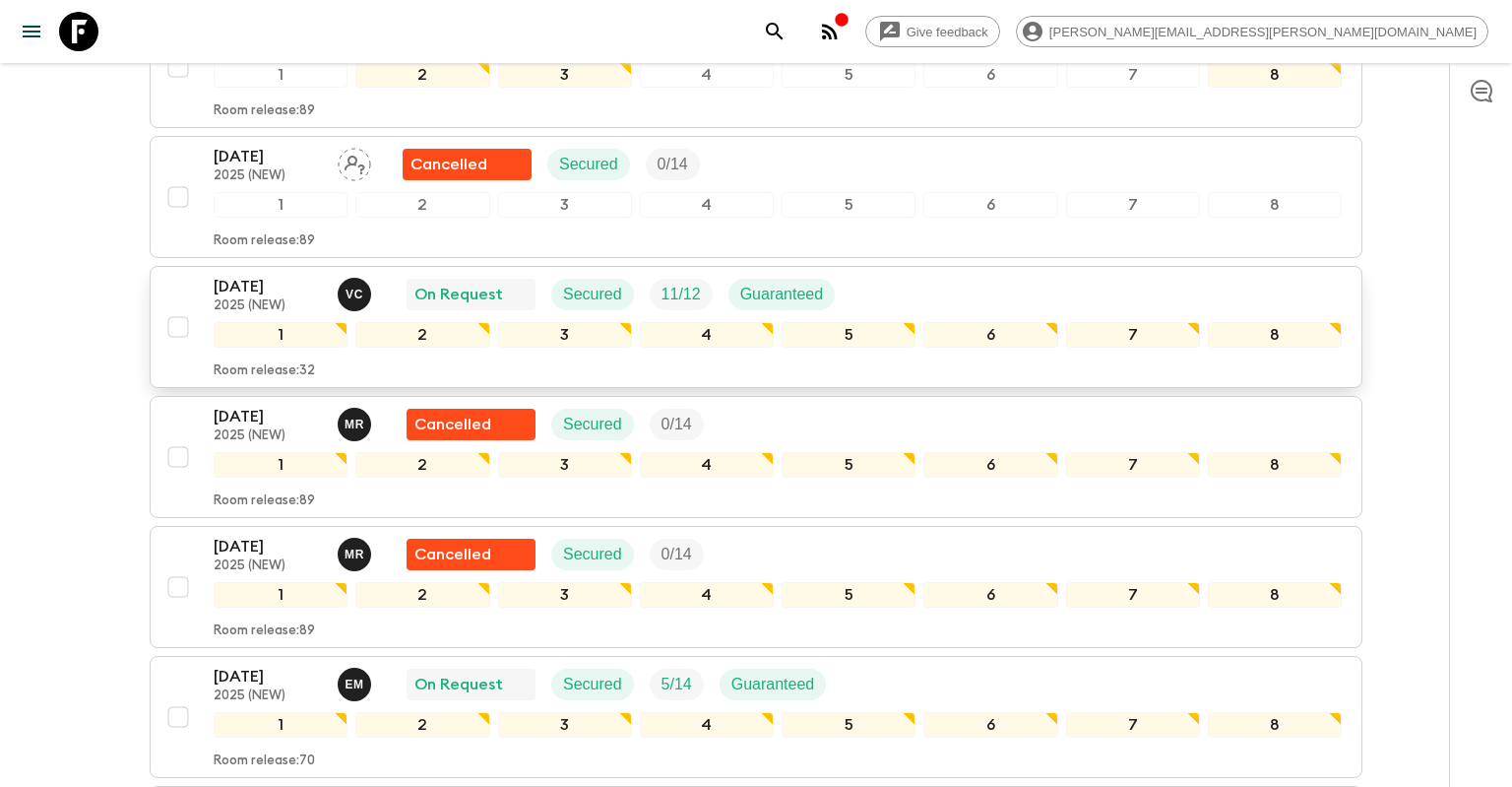 click on "[DATE]" at bounding box center (268, 287) 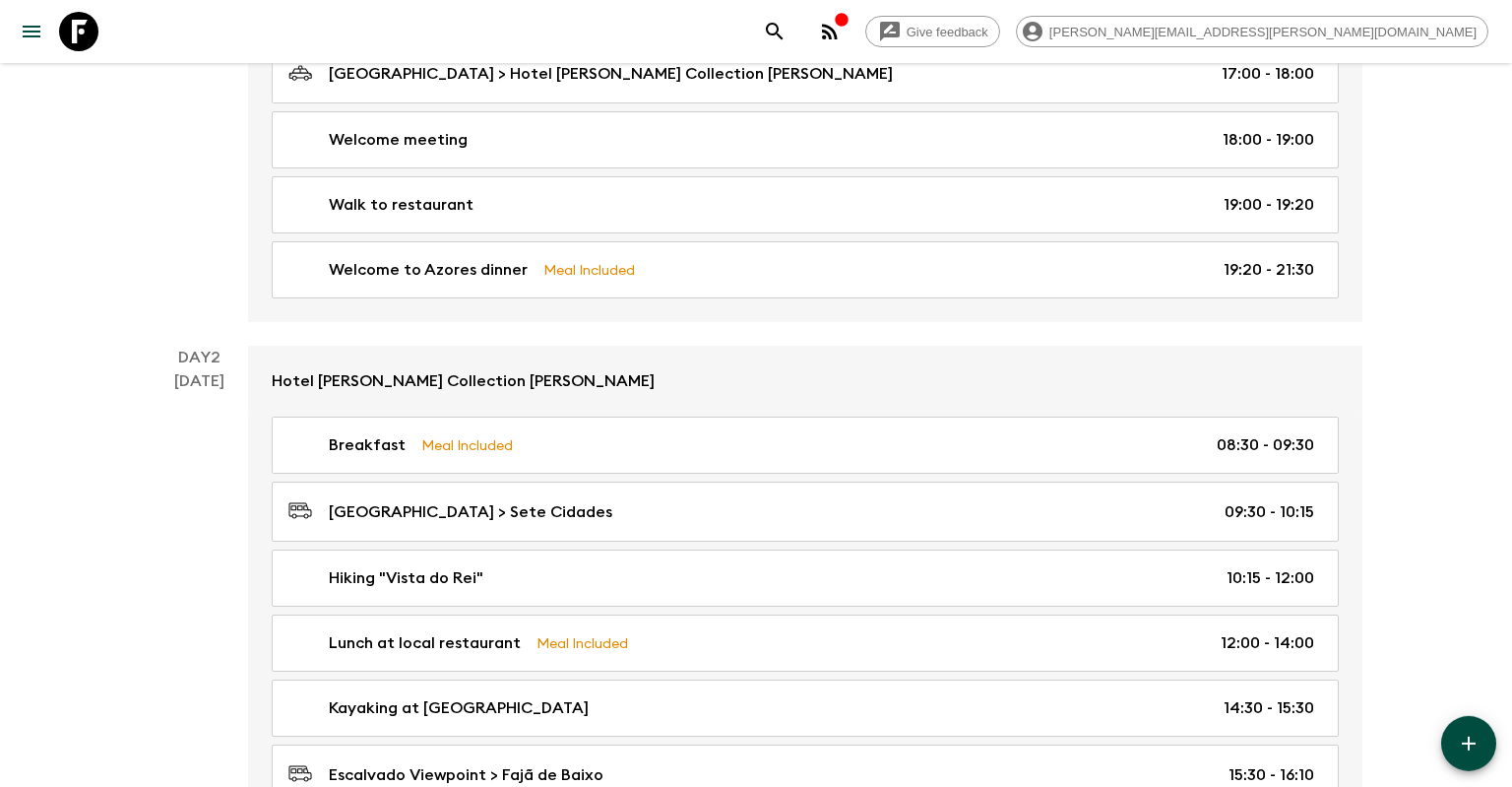 scroll, scrollTop: 0, scrollLeft: 0, axis: both 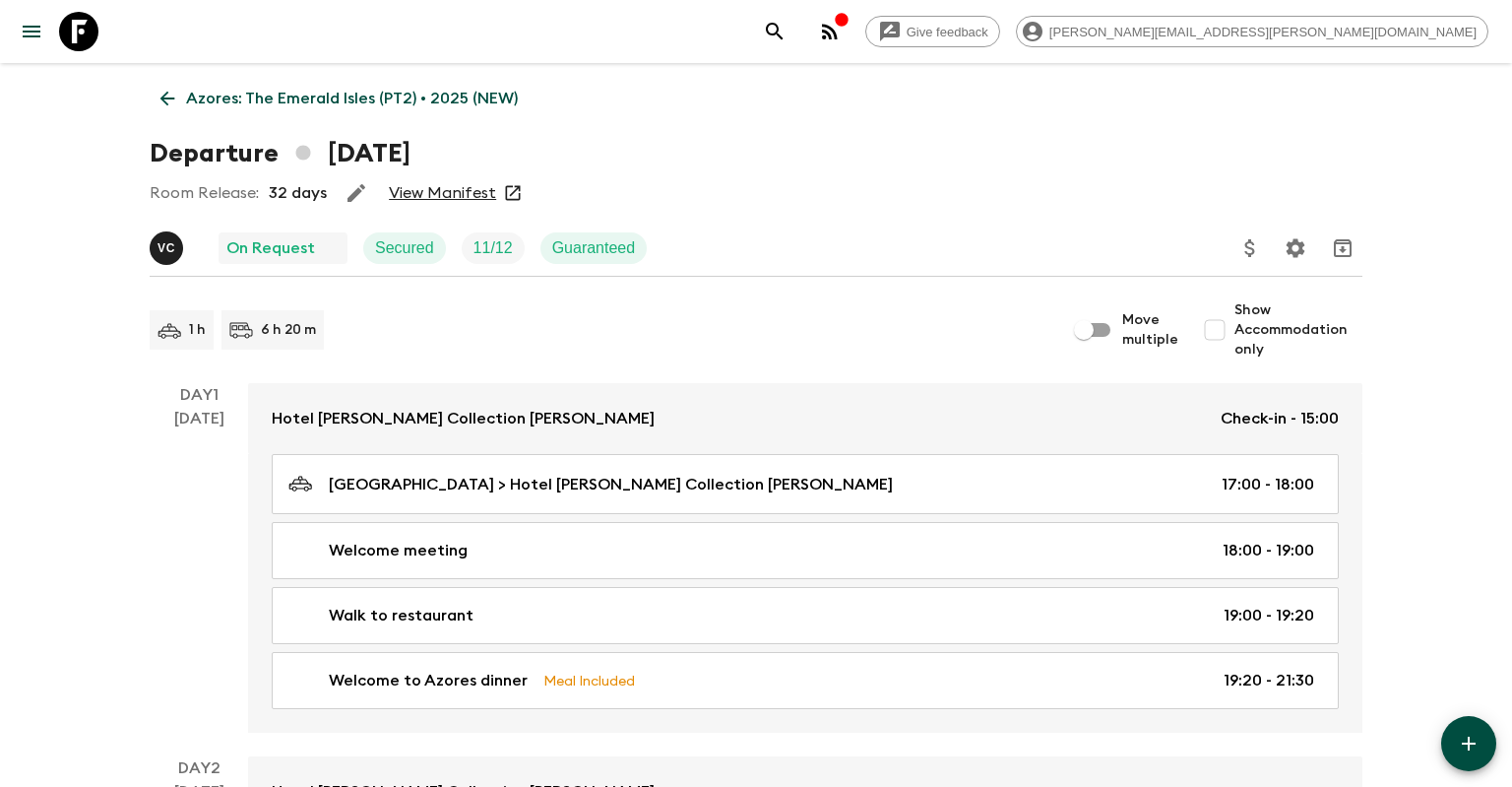 click 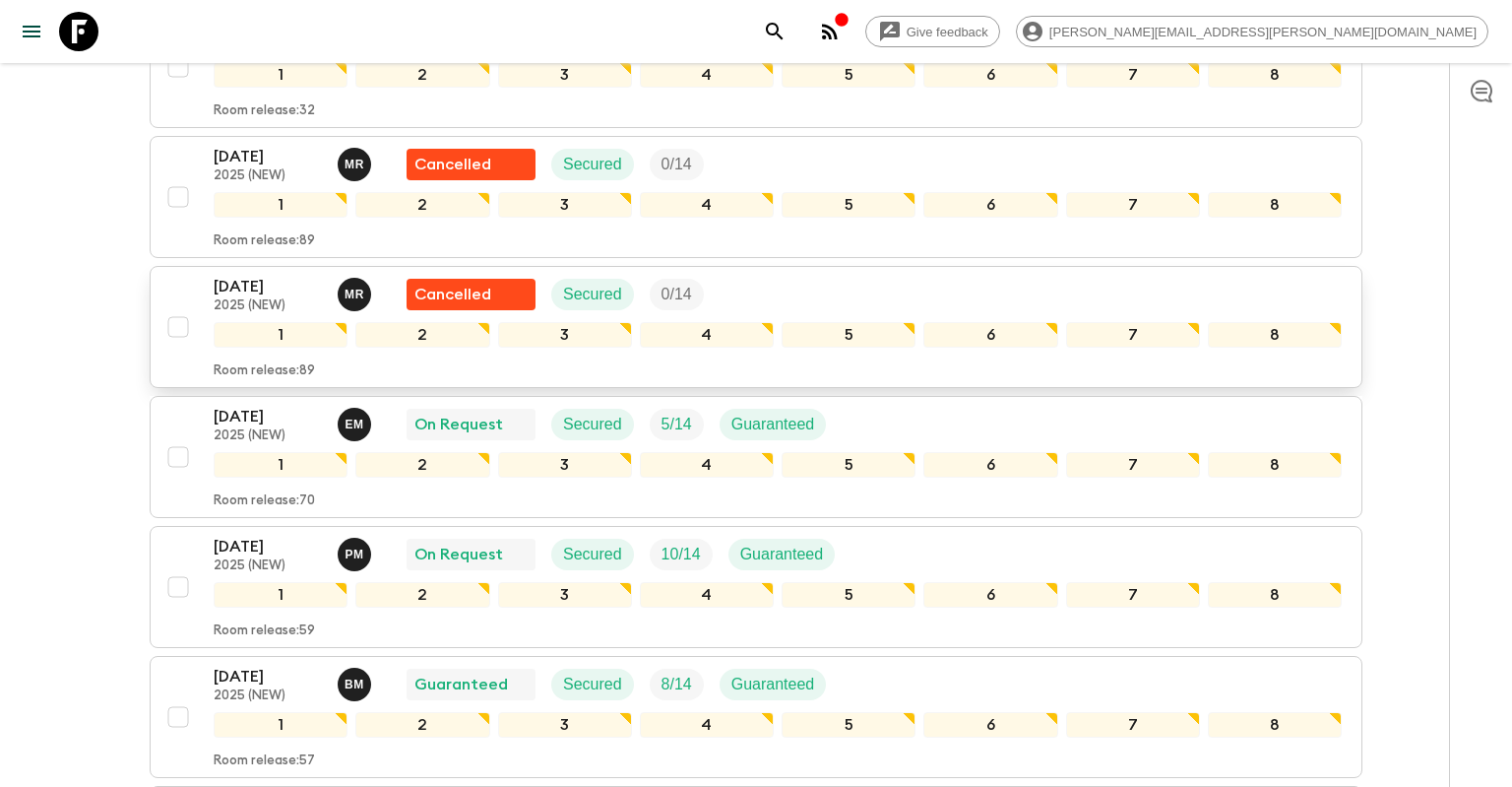 scroll, scrollTop: 1456, scrollLeft: 0, axis: vertical 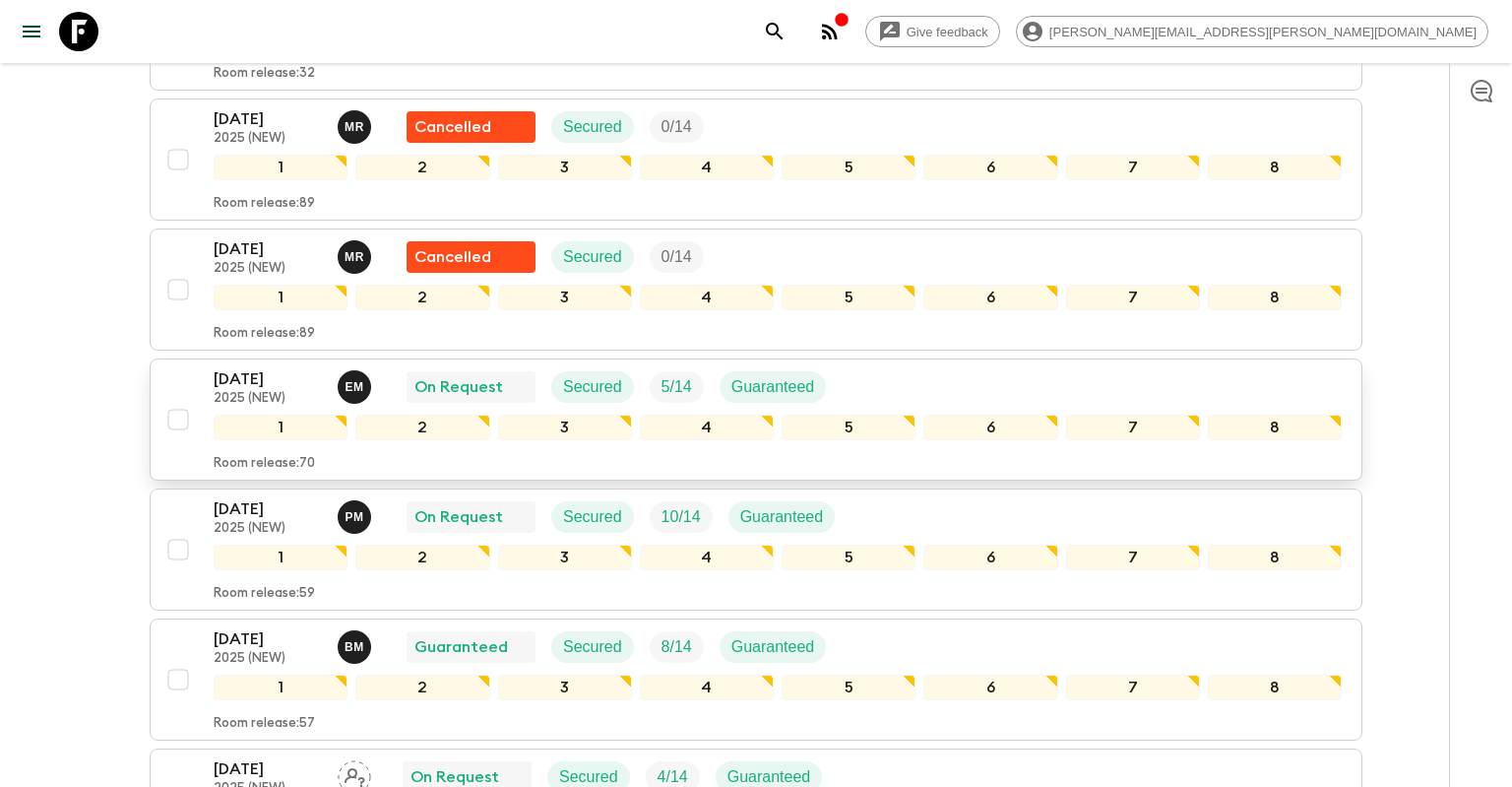click on "[DATE]" at bounding box center (268, 379) 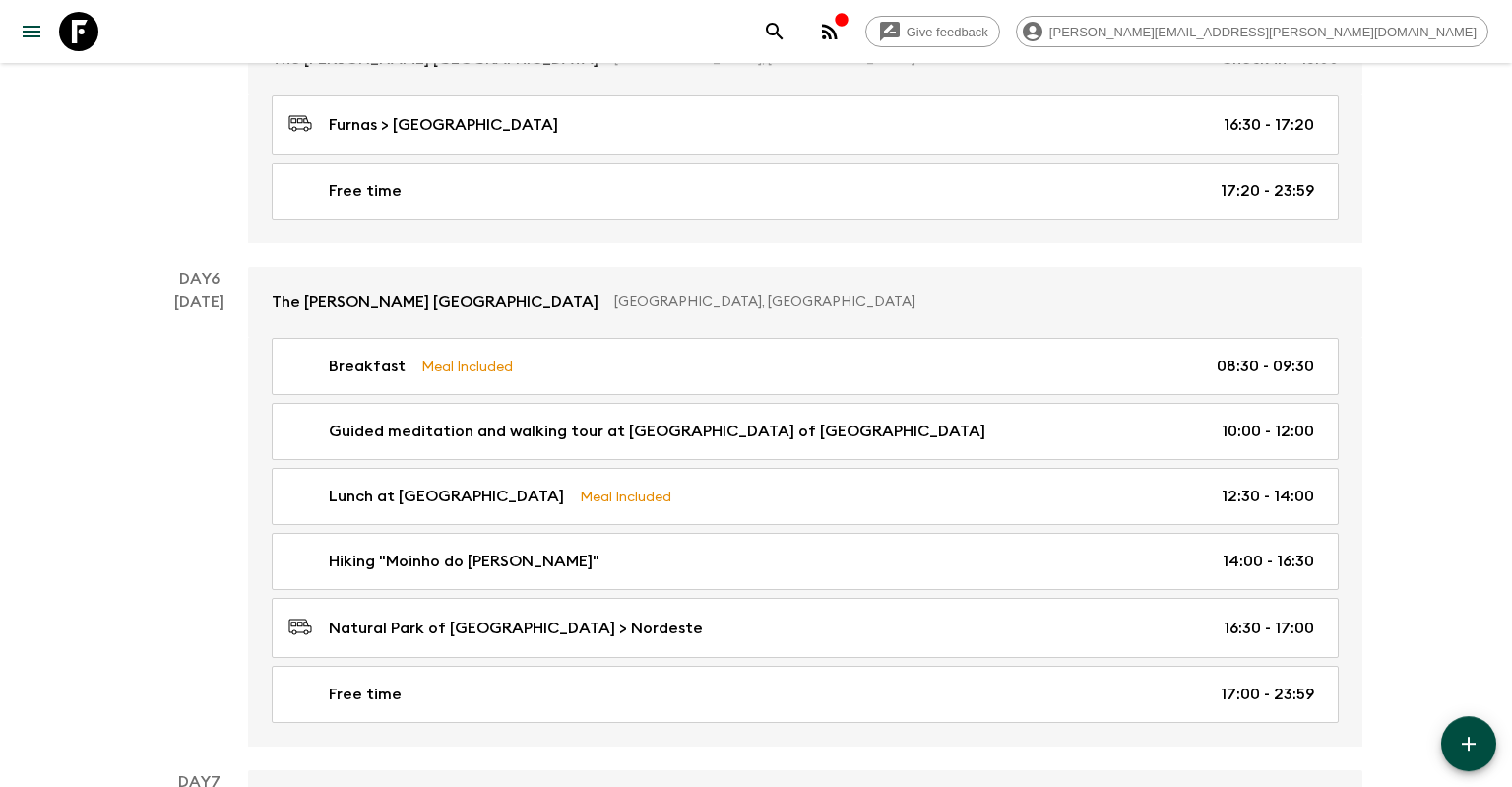 scroll, scrollTop: 3120, scrollLeft: 0, axis: vertical 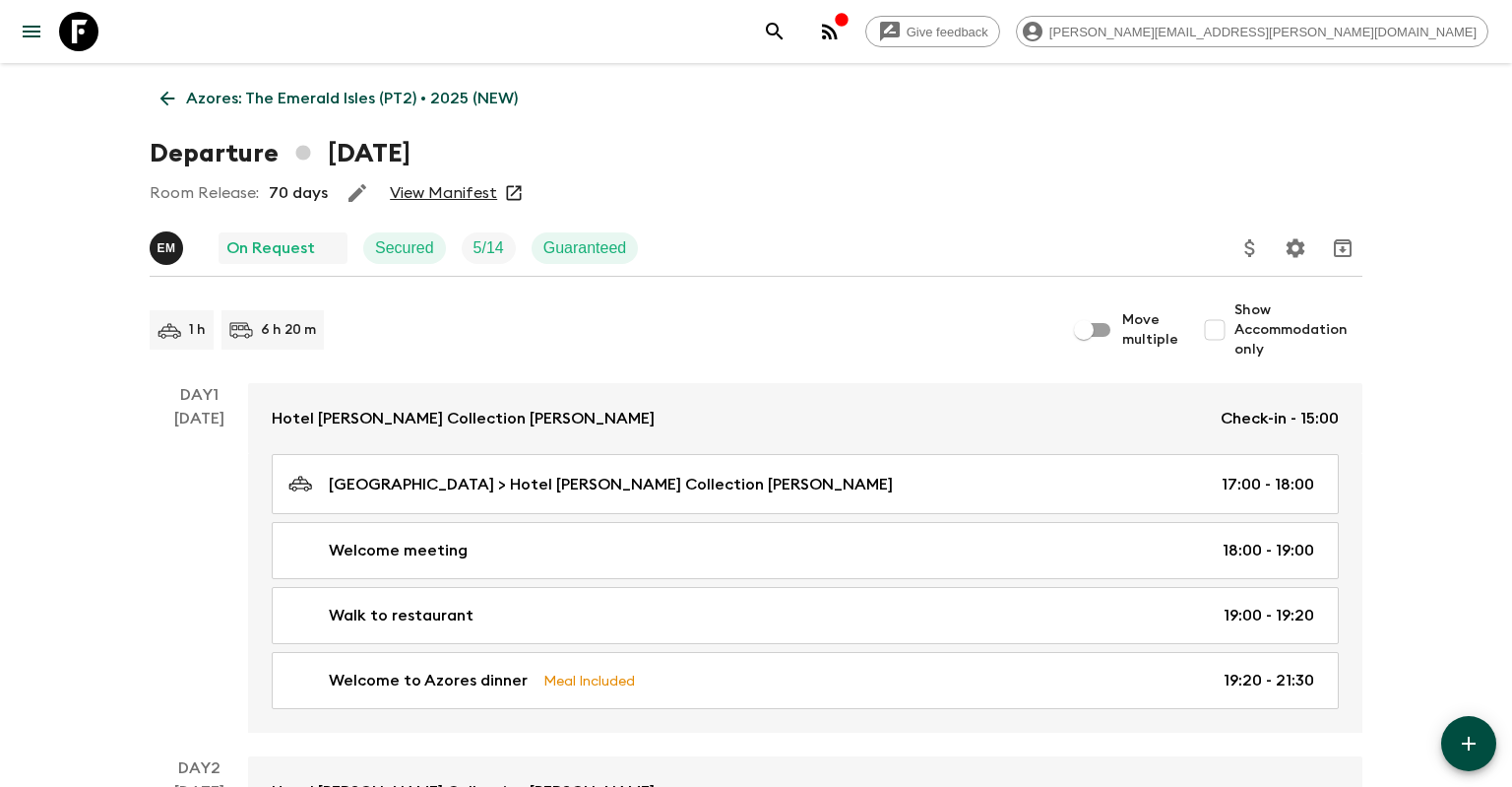 click 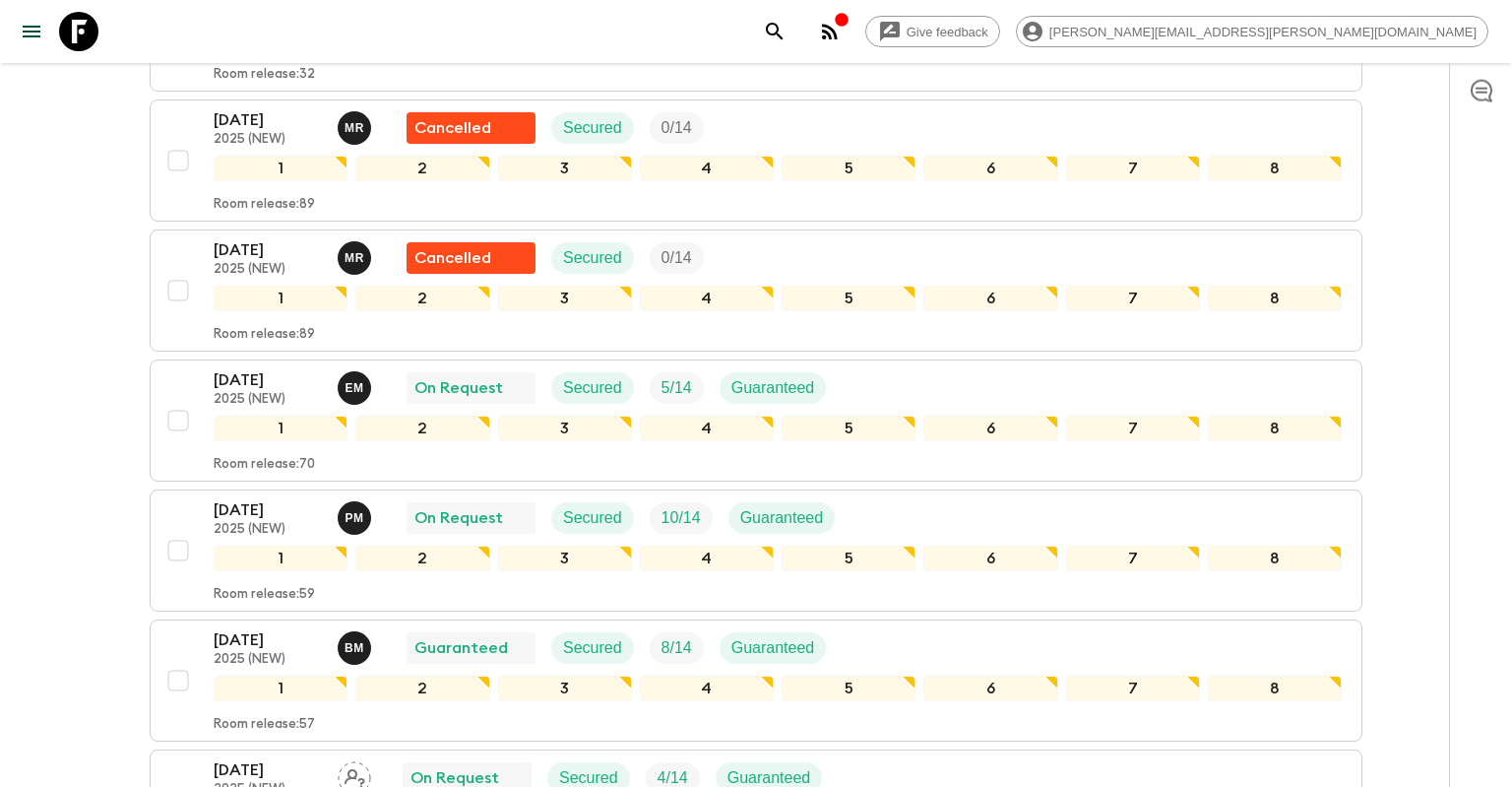 scroll, scrollTop: 1456, scrollLeft: 0, axis: vertical 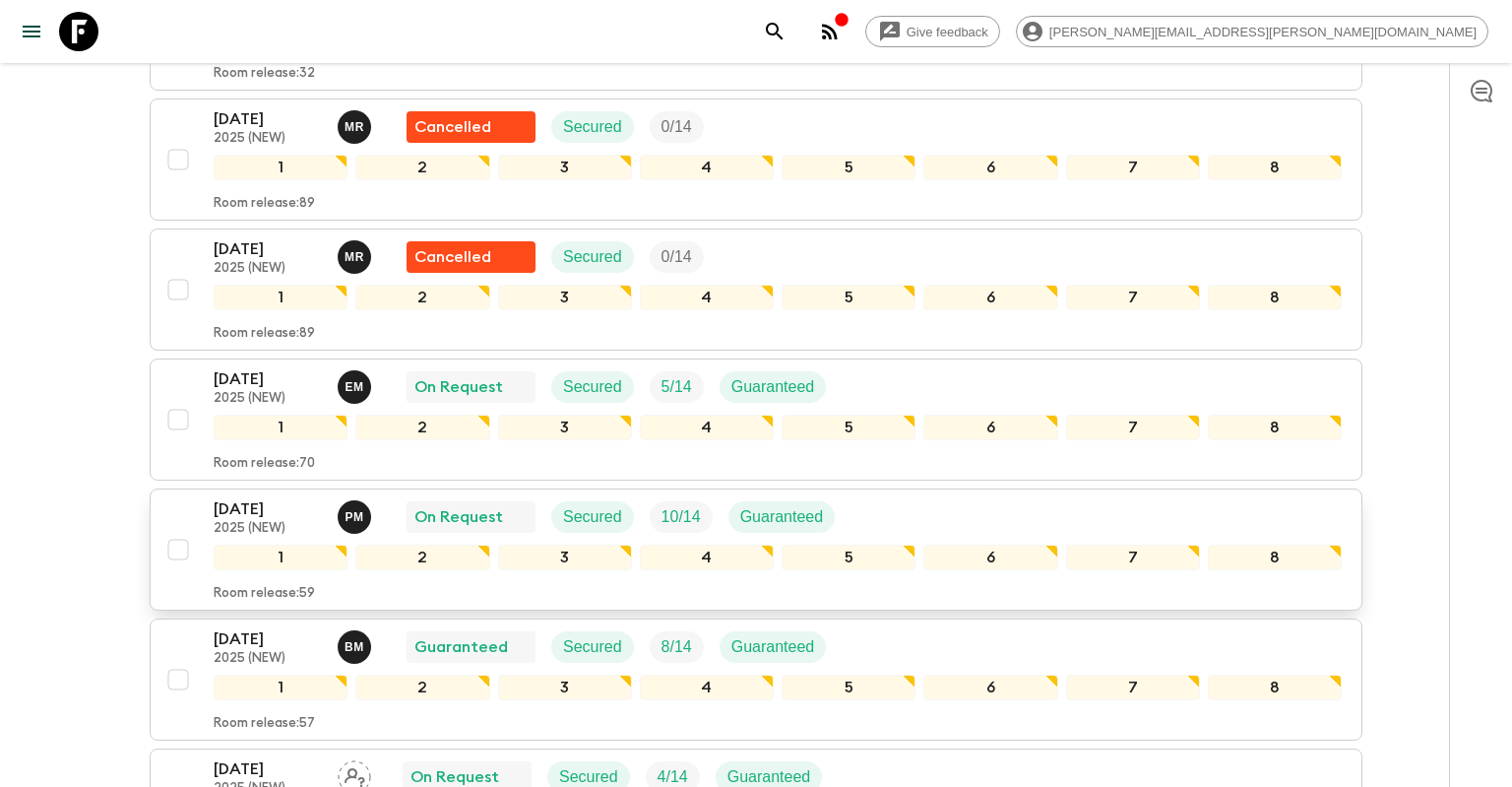 click on "[DATE]" at bounding box center (268, 509) 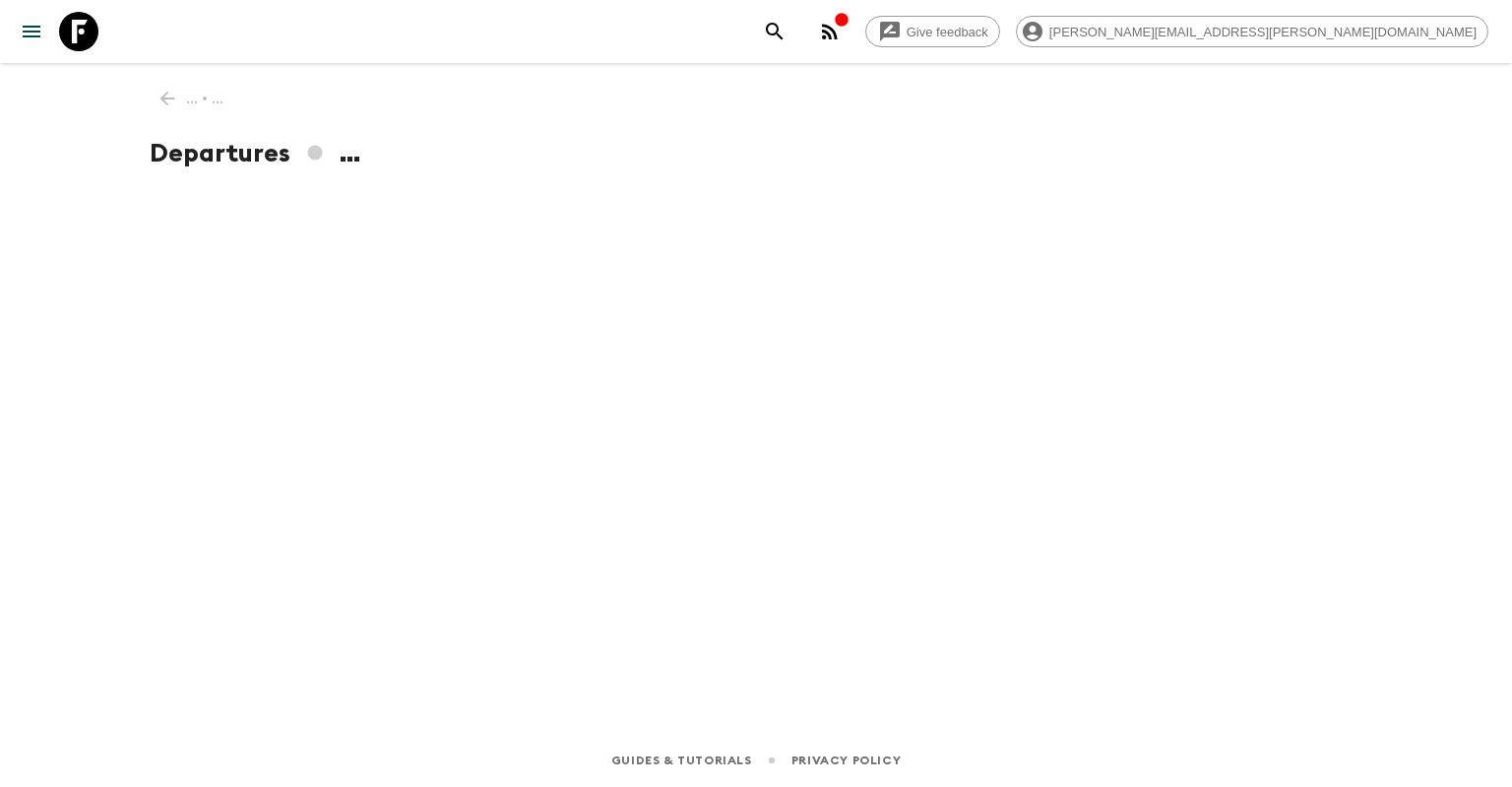 scroll, scrollTop: 0, scrollLeft: 0, axis: both 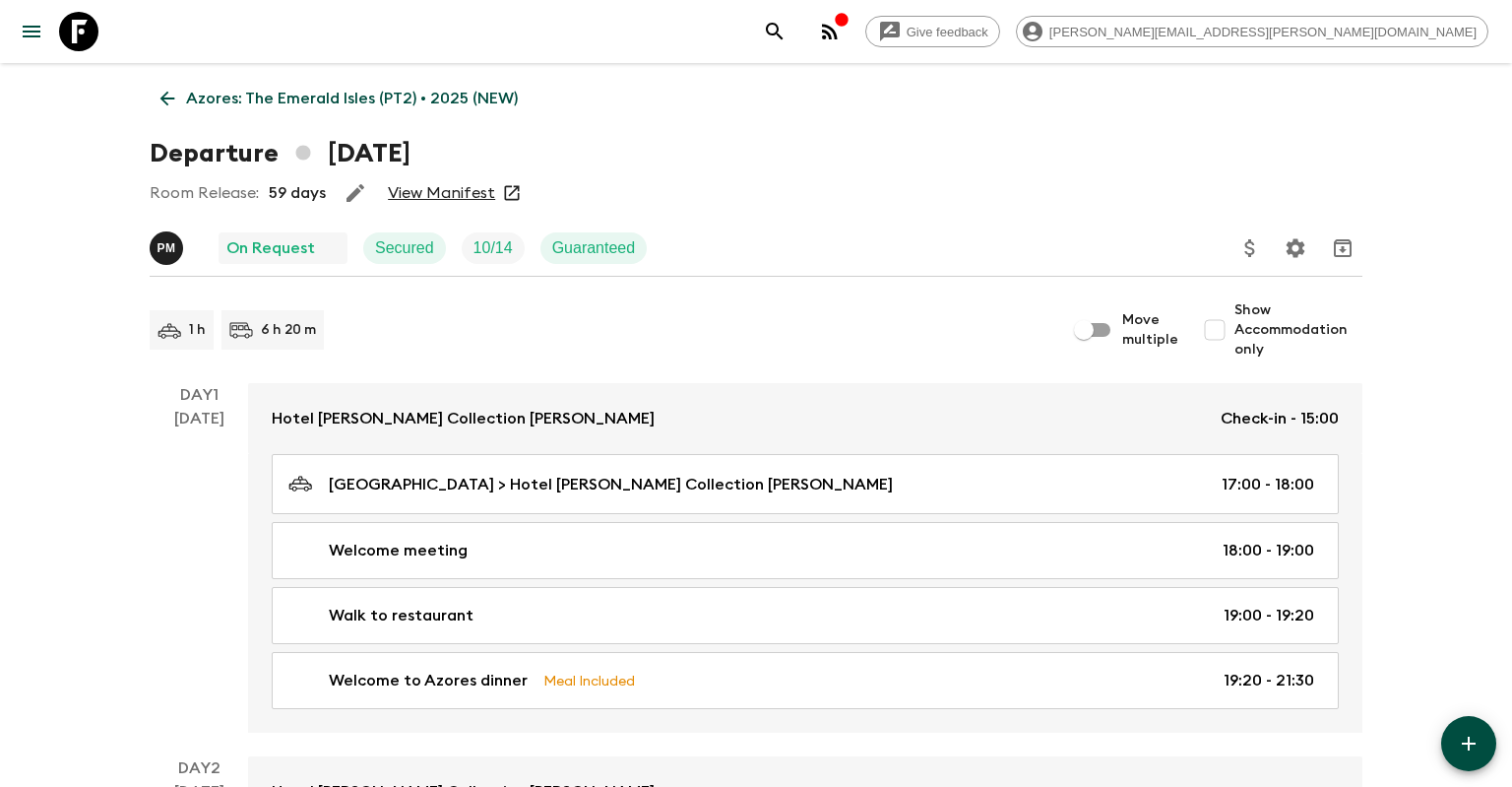 click 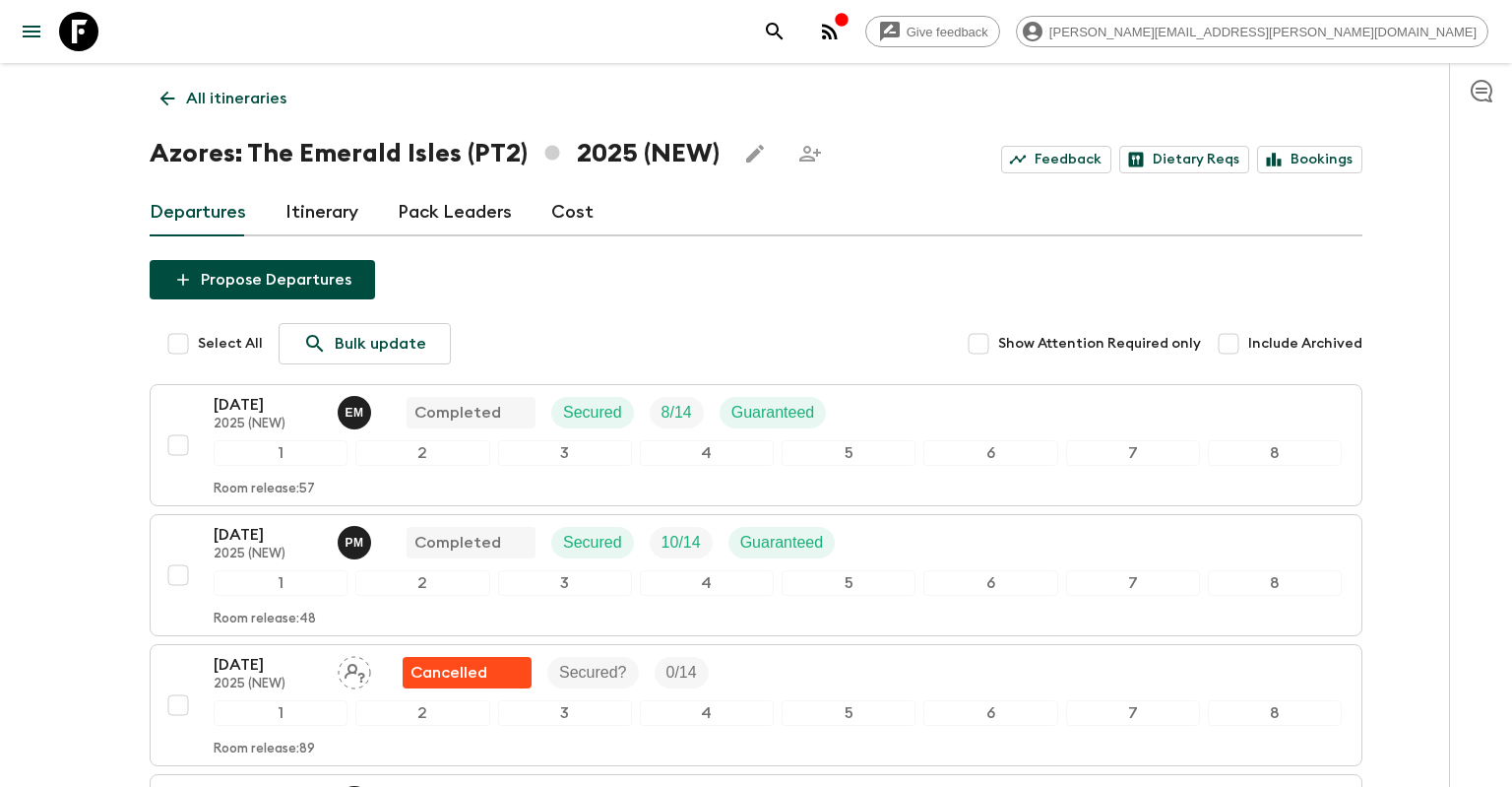 click on "All itineraries" at bounding box center [223, 98] 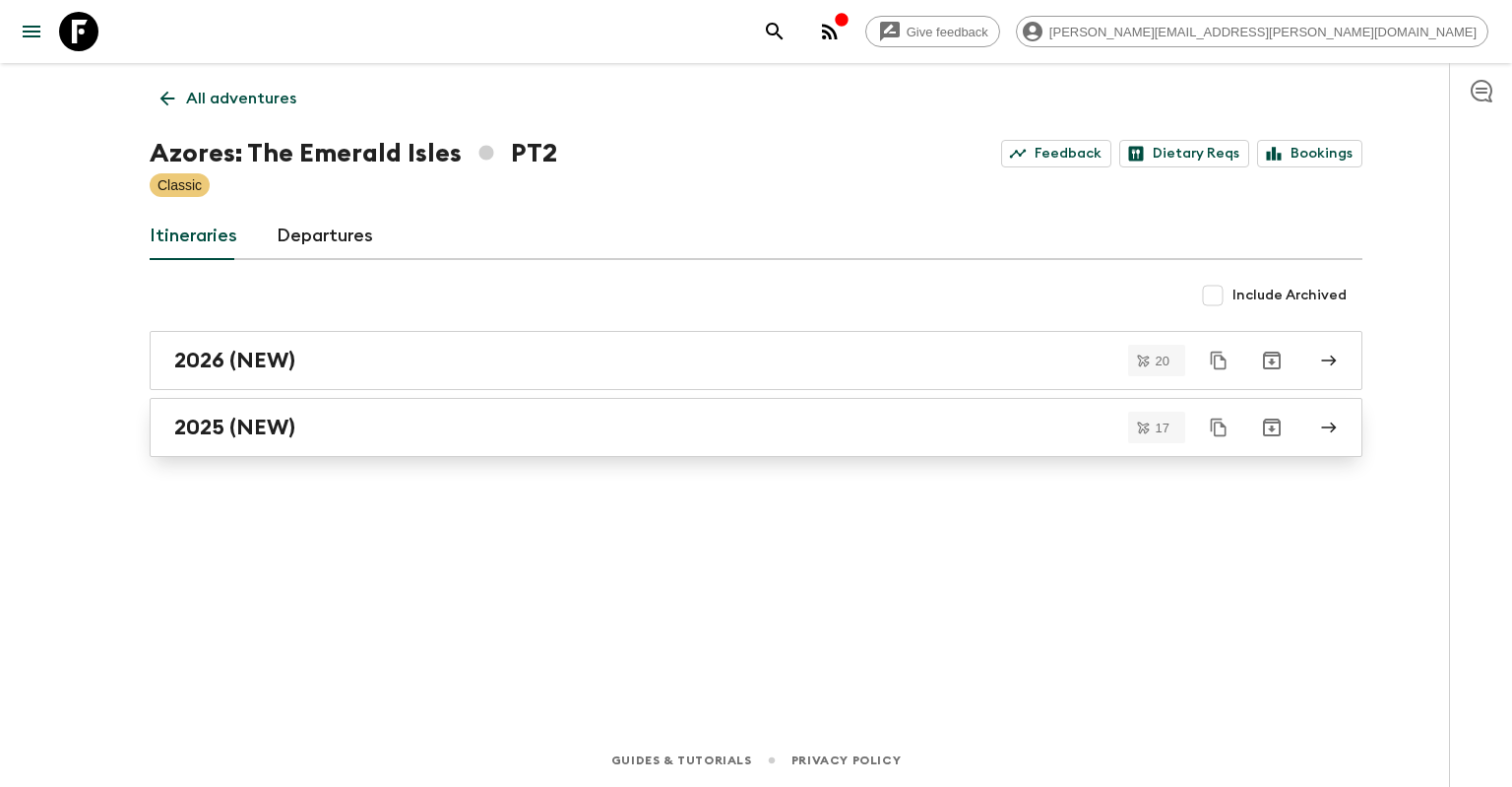 click on "2025 (NEW)" at bounding box center [737, 427] 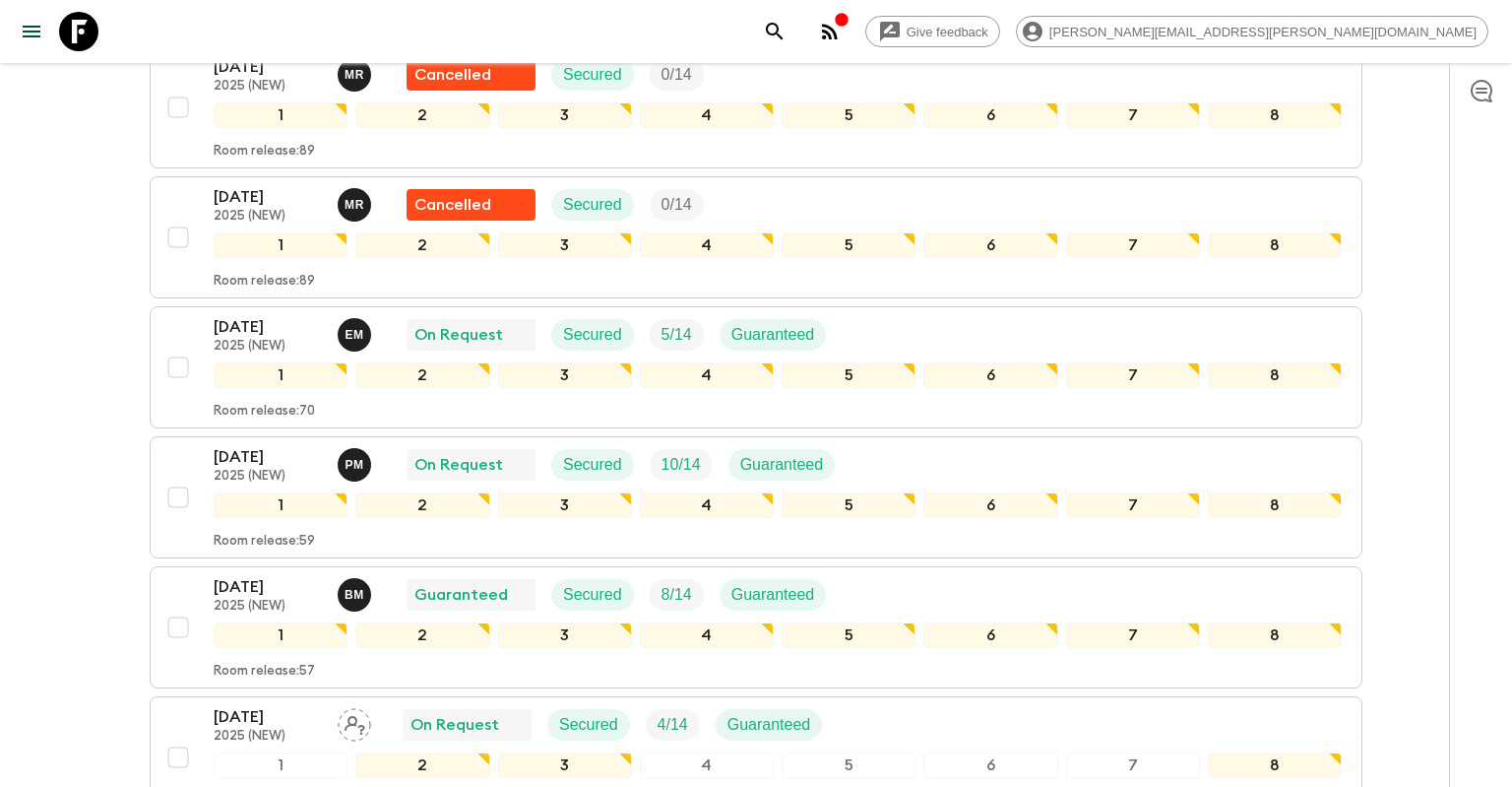 scroll, scrollTop: 1611, scrollLeft: 0, axis: vertical 